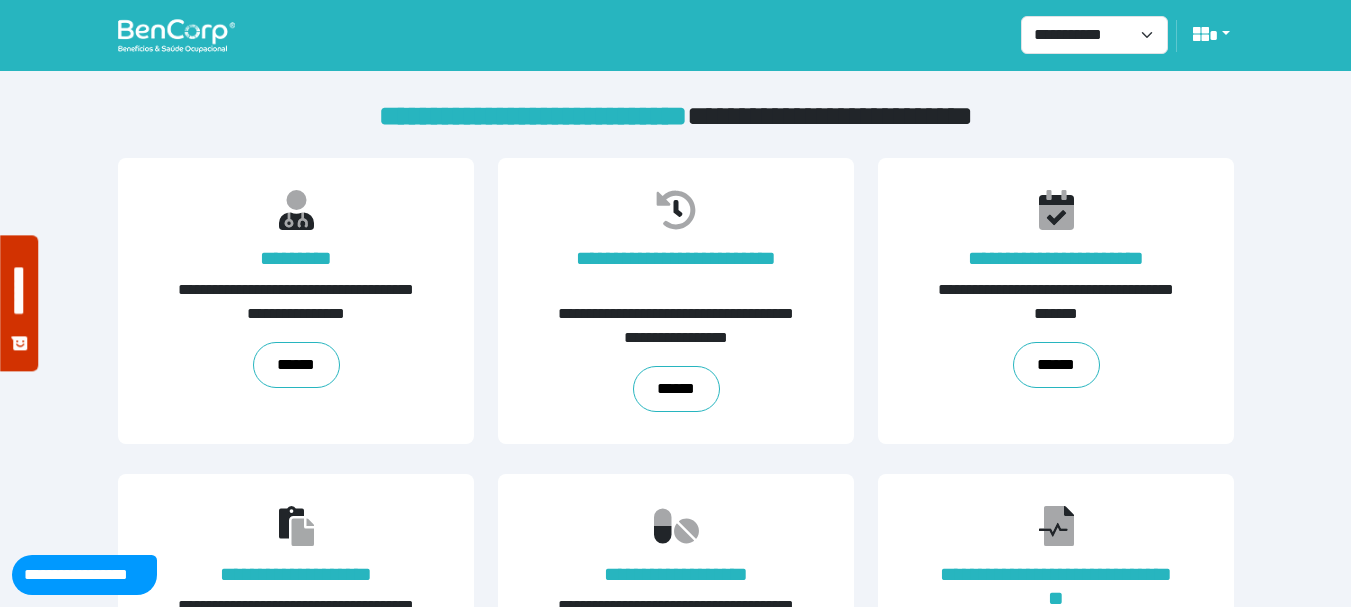scroll, scrollTop: 489, scrollLeft: 0, axis: vertical 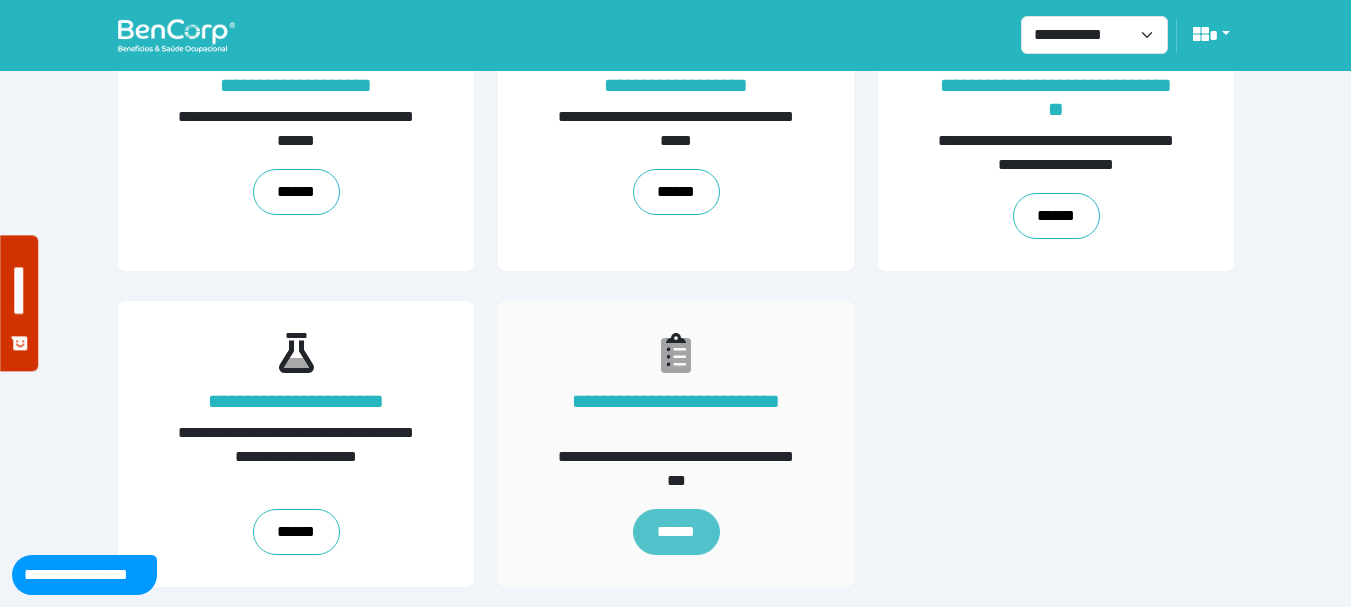 click on "******" at bounding box center [675, 532] 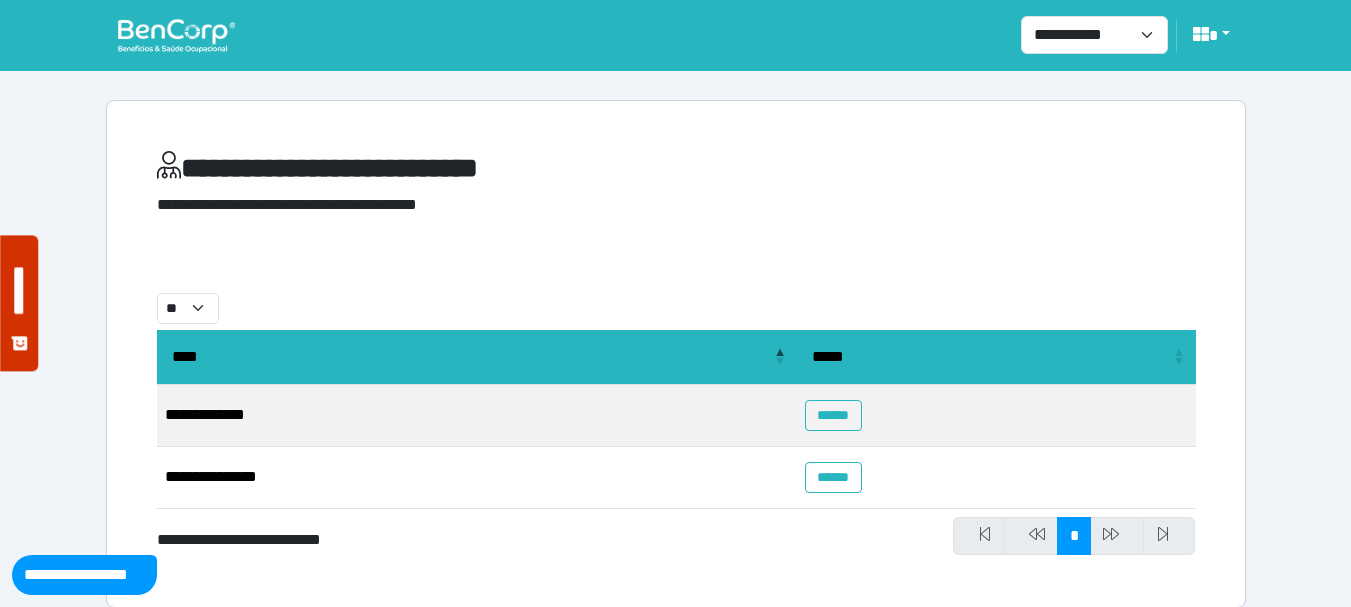 scroll, scrollTop: 21, scrollLeft: 0, axis: vertical 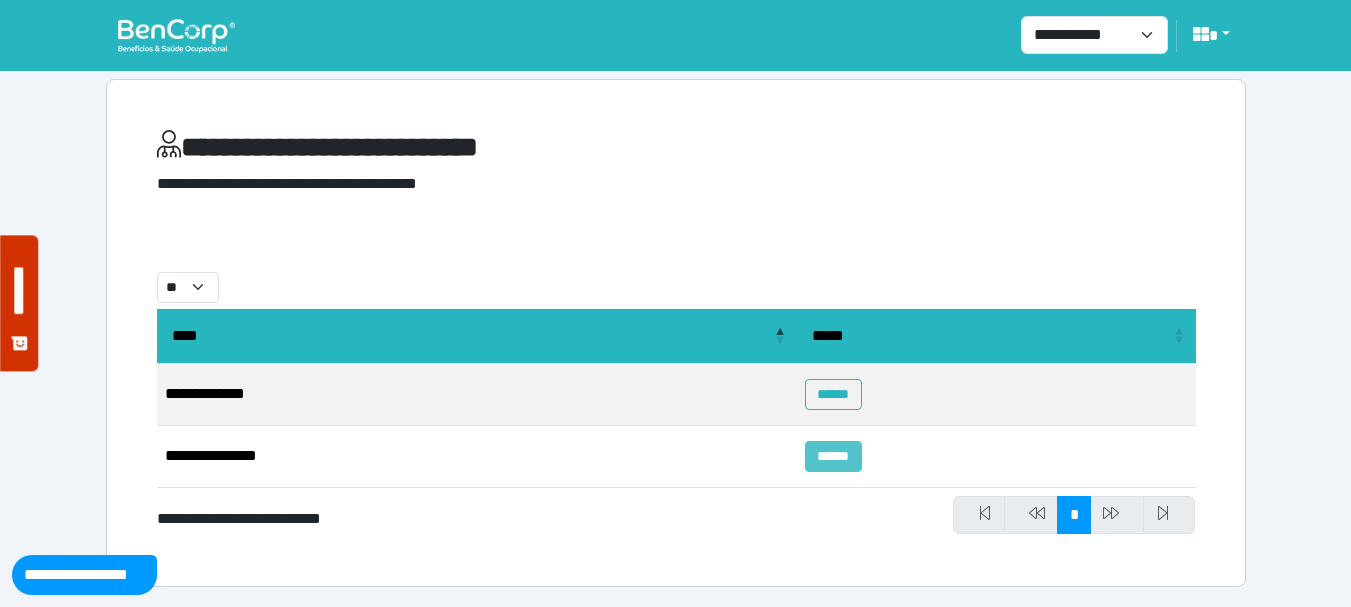 click on "******" at bounding box center [833, 456] 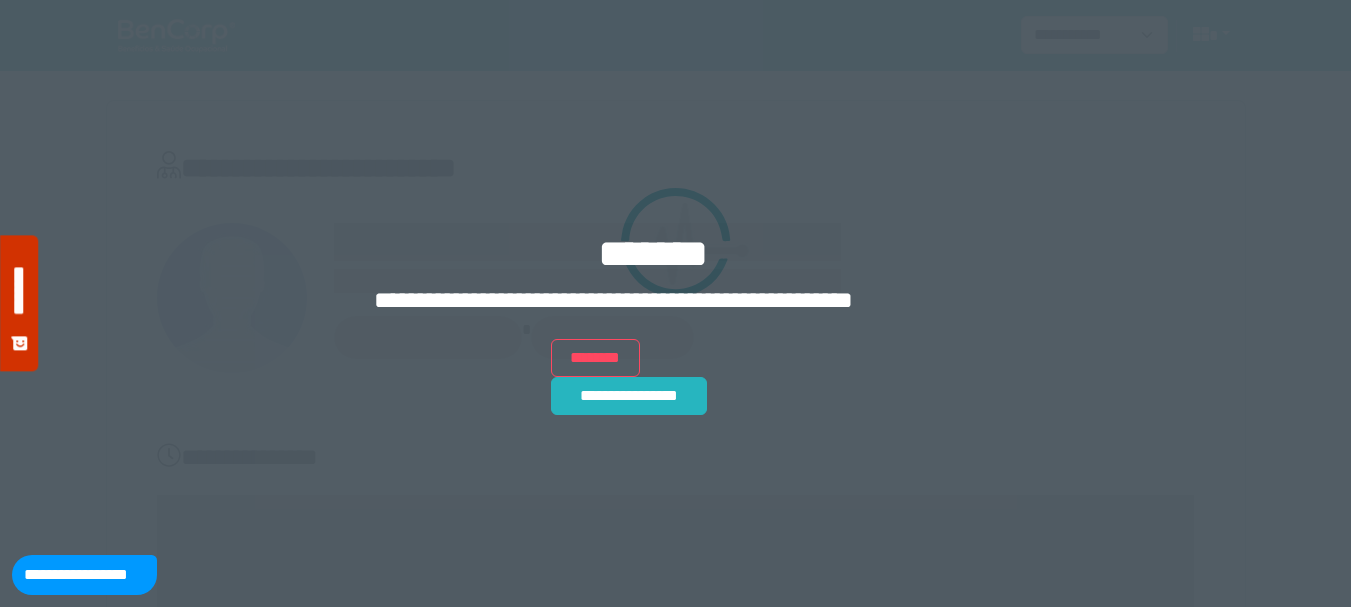 scroll, scrollTop: 0, scrollLeft: 0, axis: both 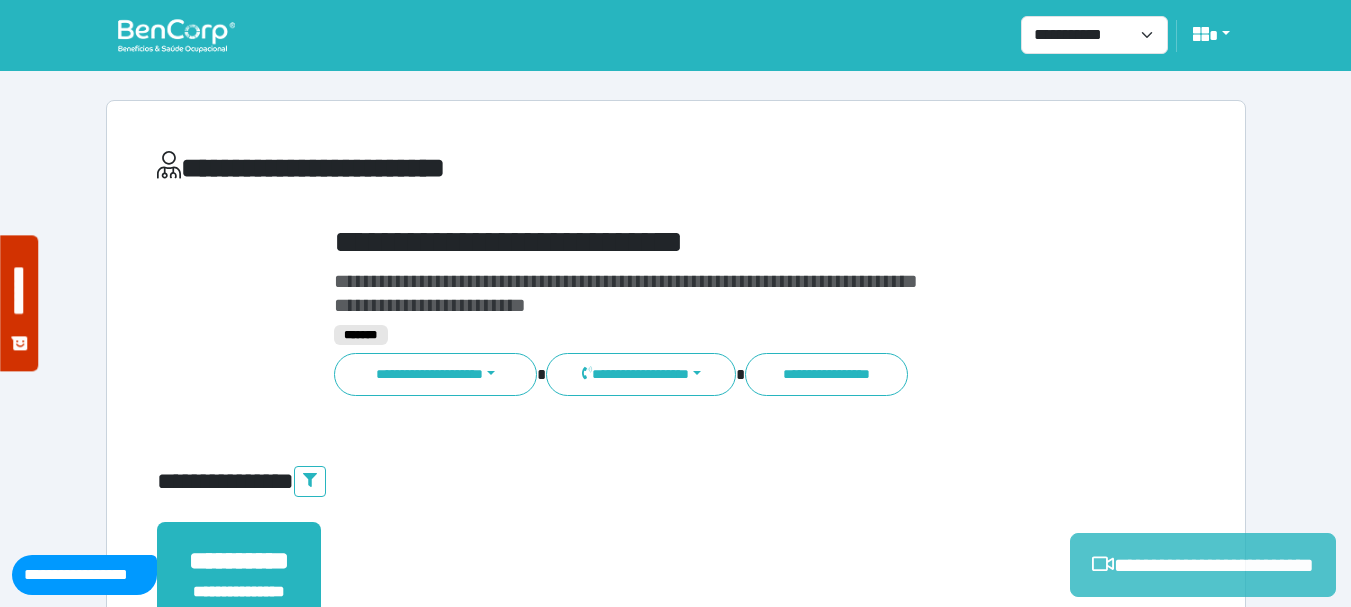 click on "**********" at bounding box center [1203, 565] 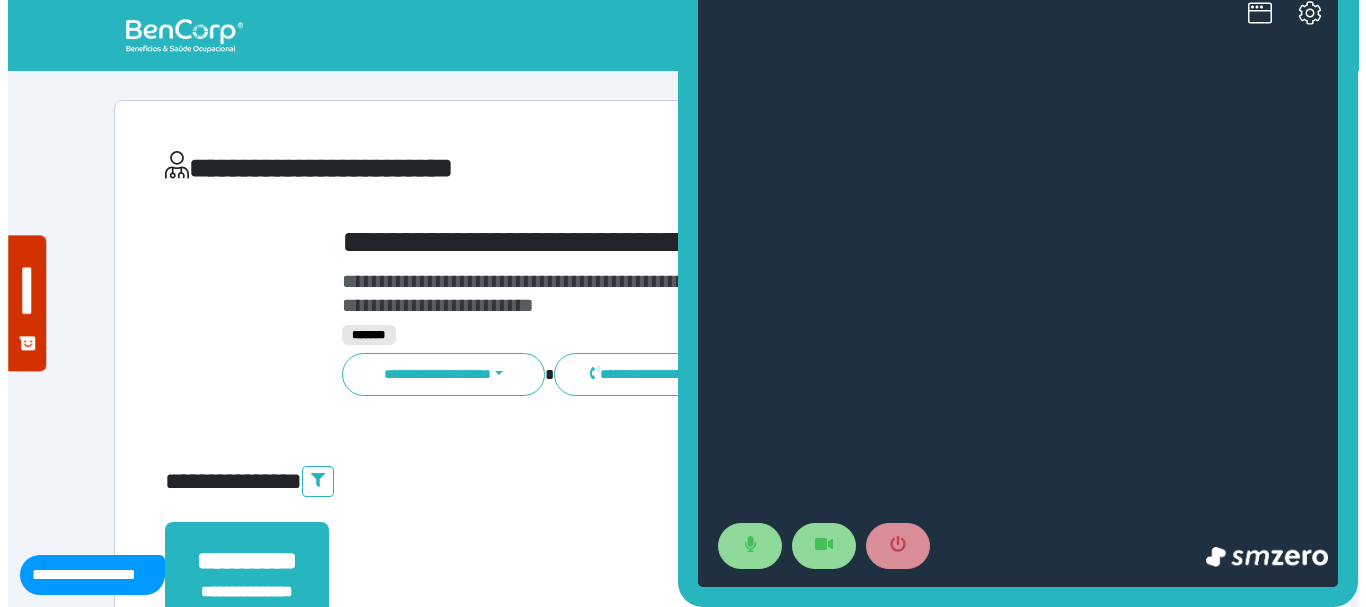 scroll, scrollTop: 0, scrollLeft: 0, axis: both 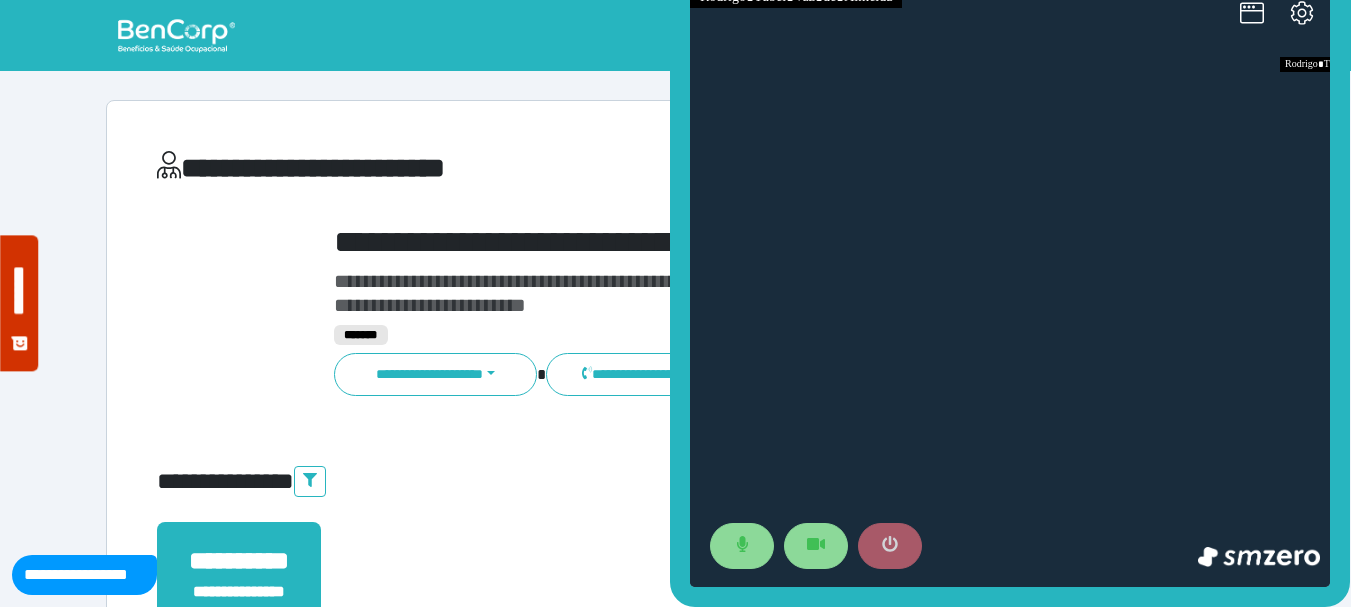 click at bounding box center (890, 546) 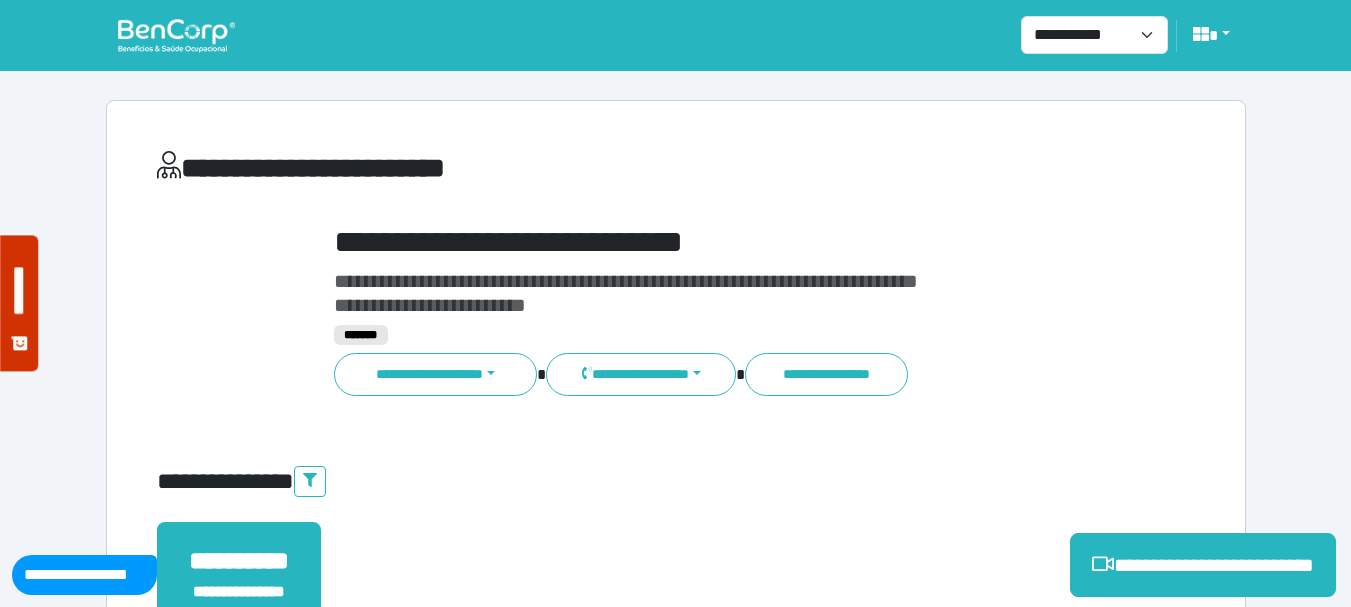 click on "**********" at bounding box center (720, 310) 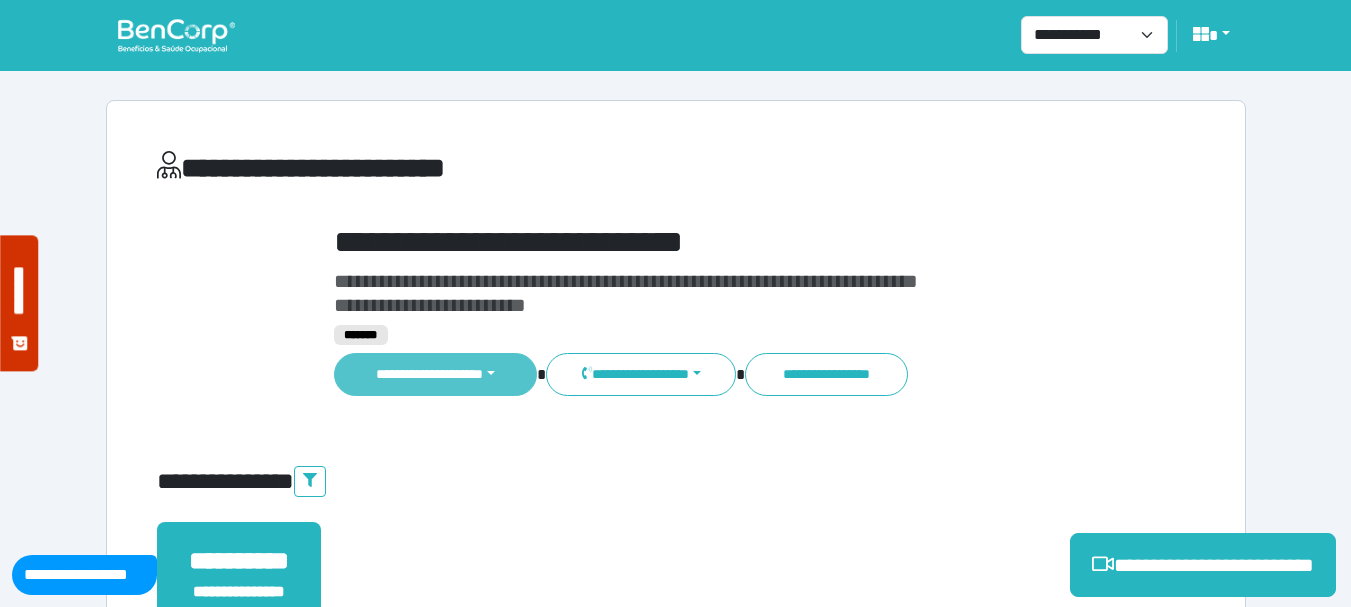 click on "**********" at bounding box center [436, 374] 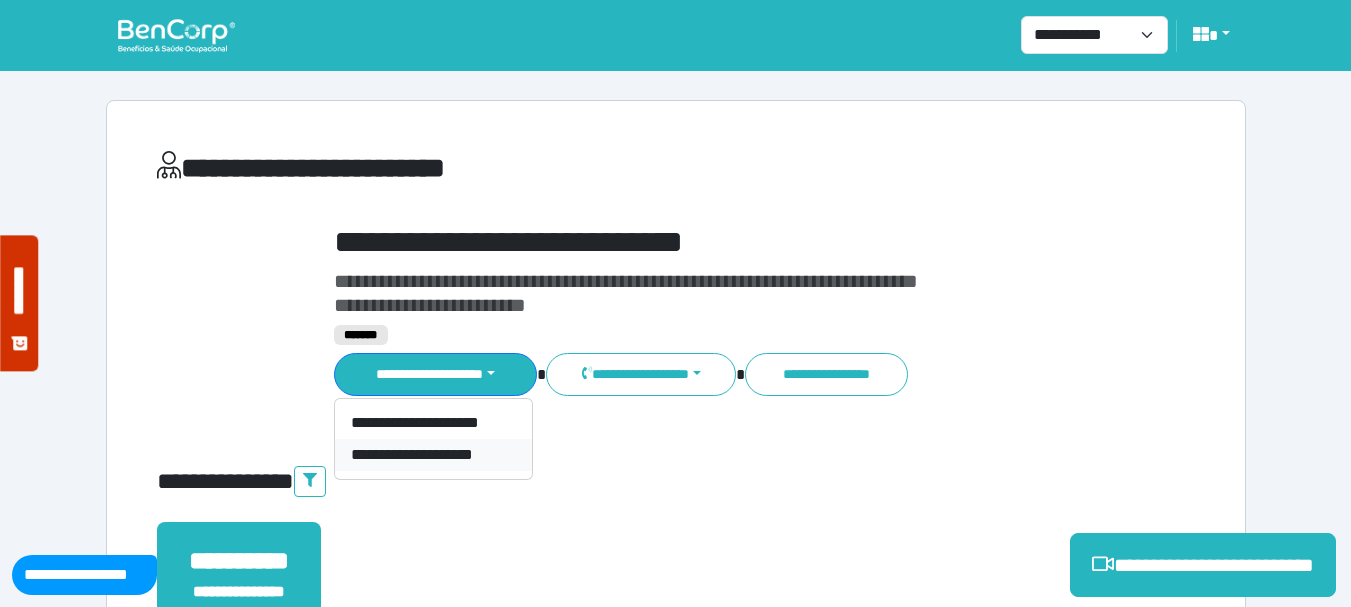 click on "**********" at bounding box center [433, 455] 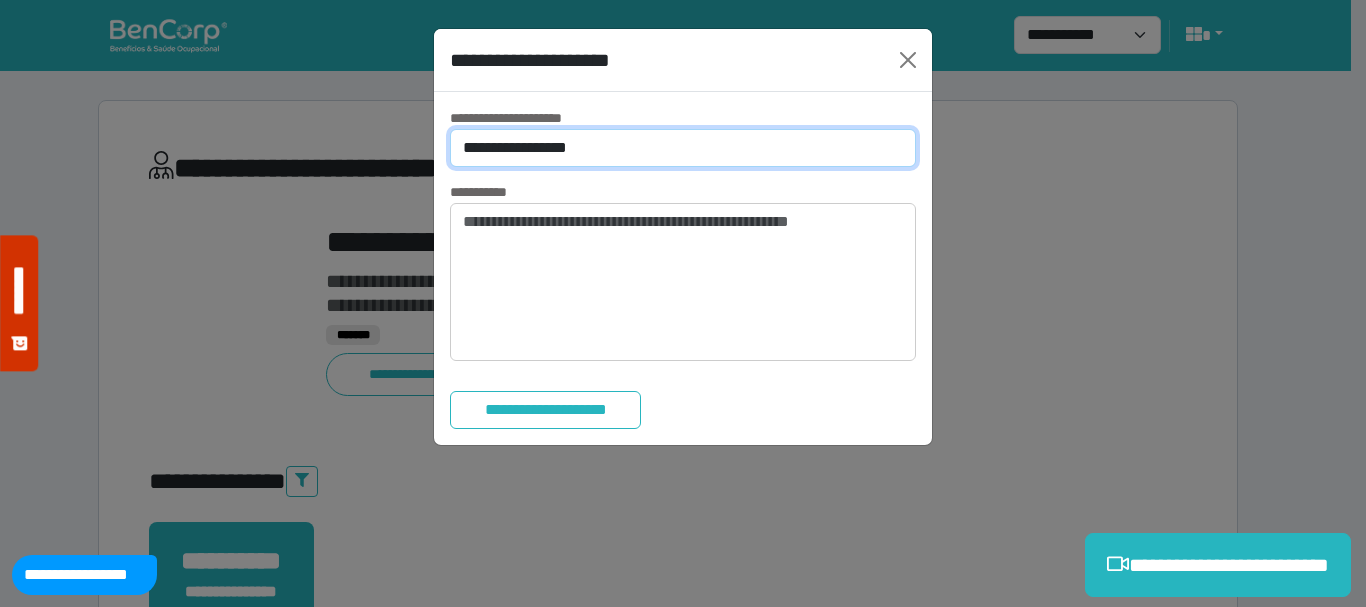 click on "**********" at bounding box center (683, 148) 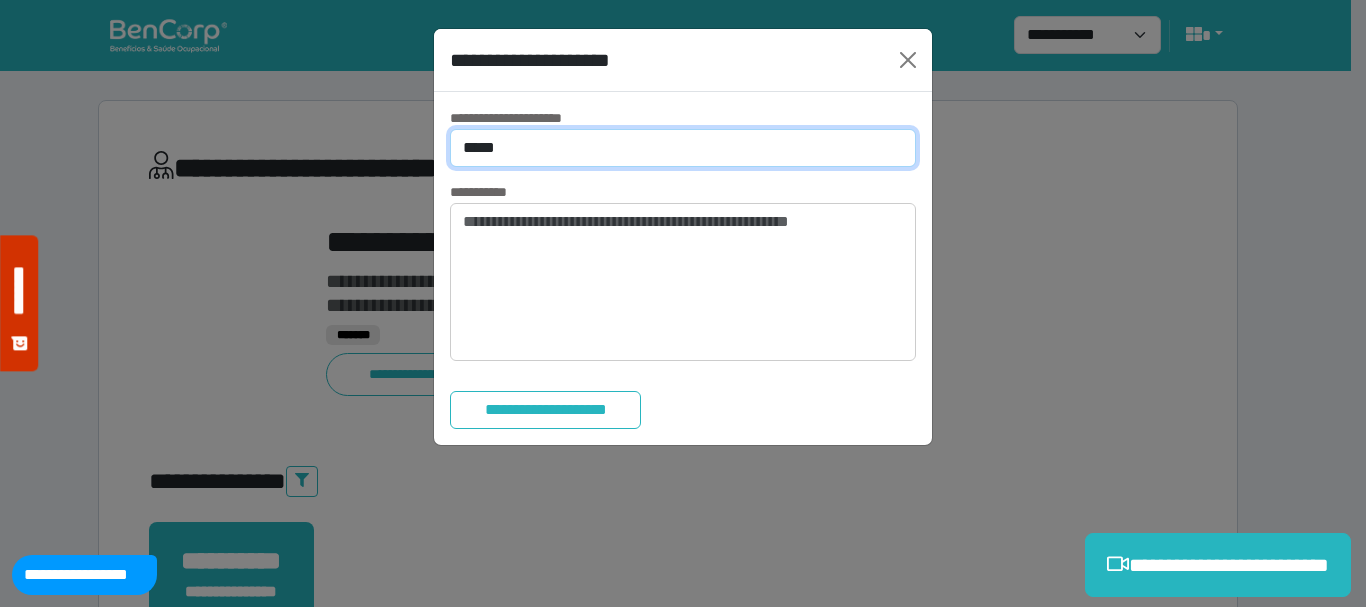 click on "**********" at bounding box center [683, 148] 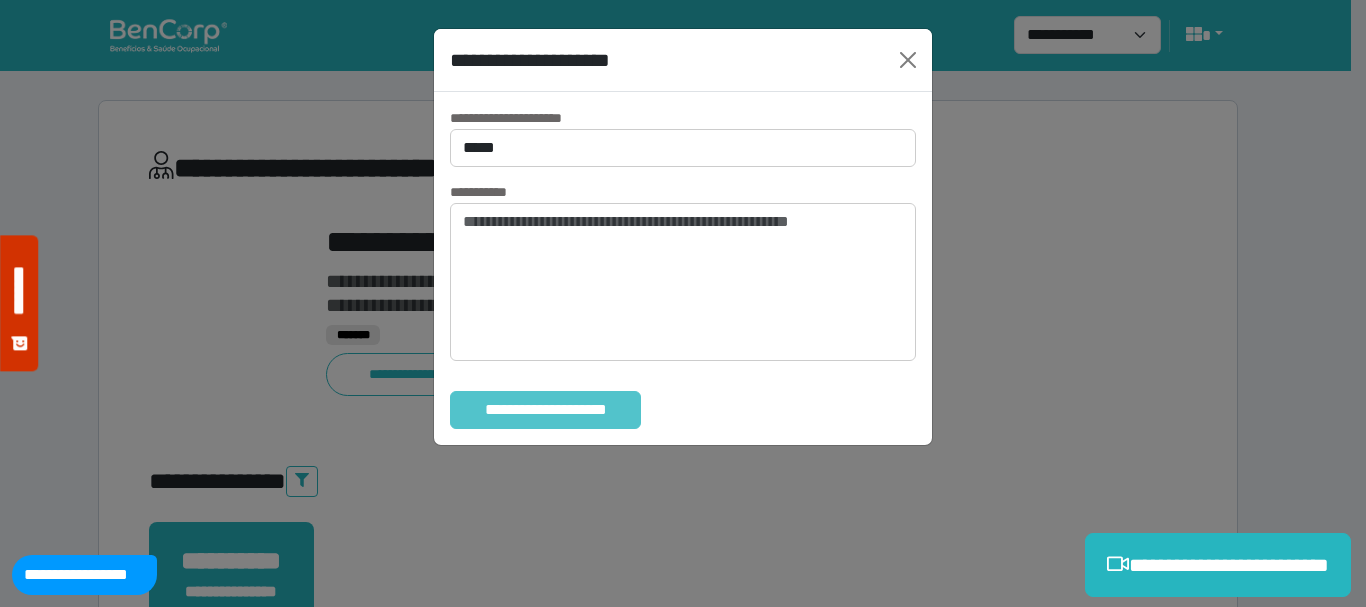 click on "**********" at bounding box center (545, 410) 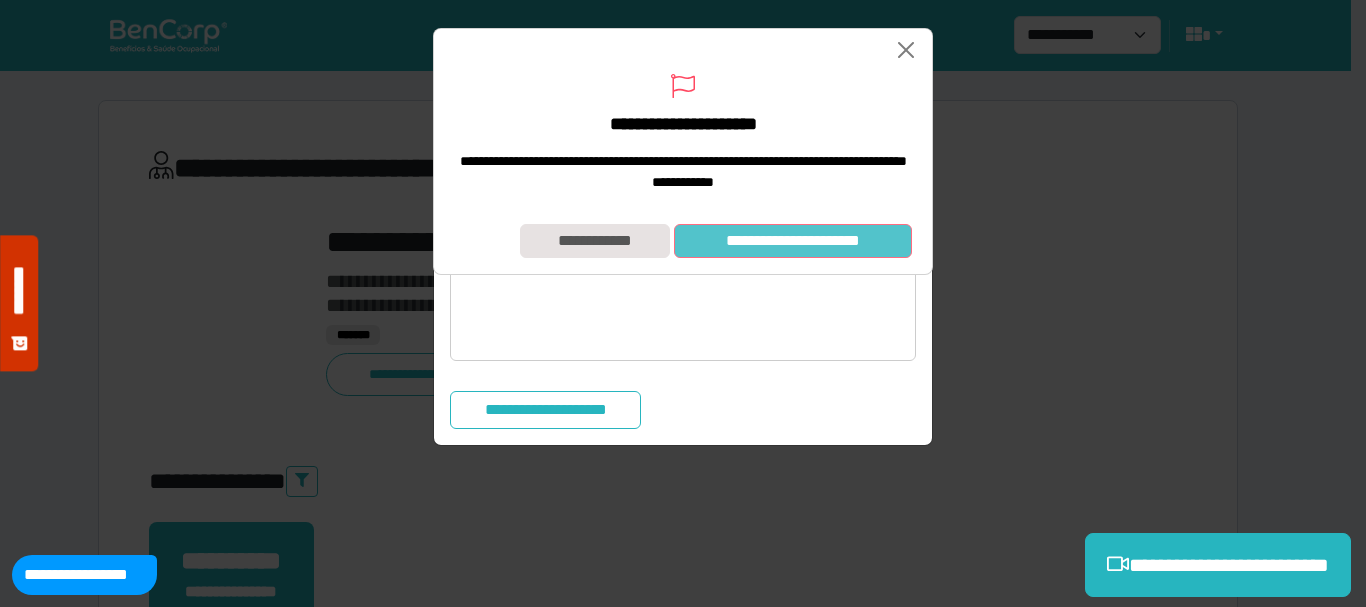 click on "**********" at bounding box center (793, 241) 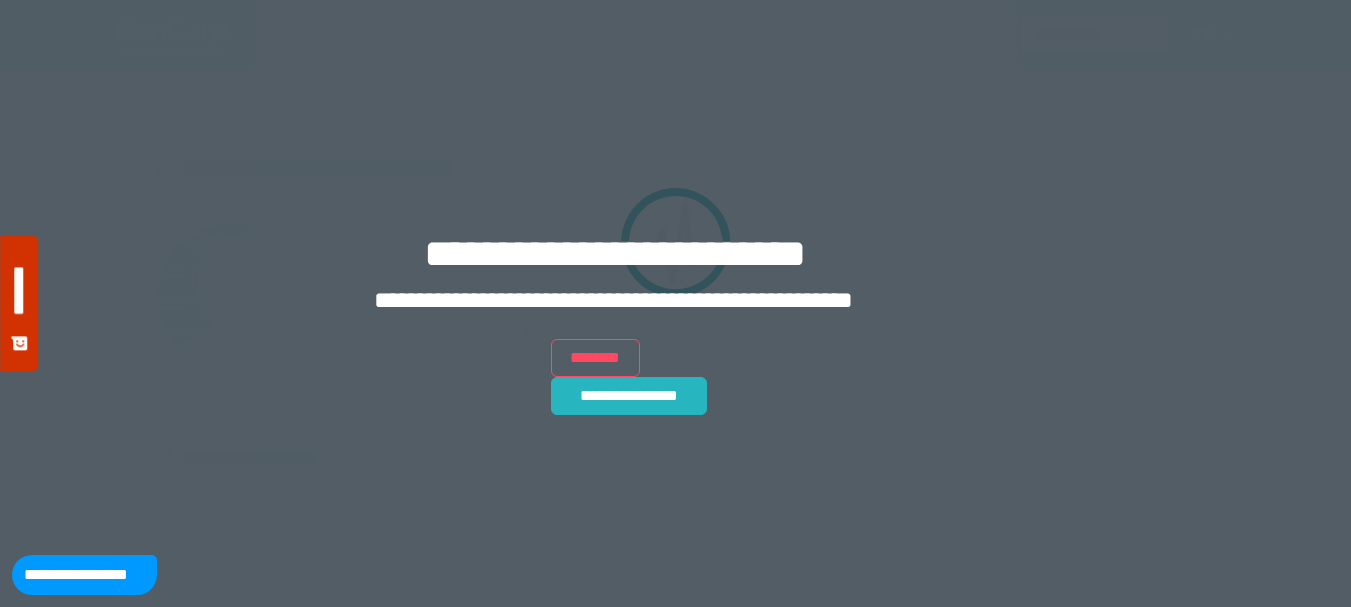 scroll, scrollTop: 0, scrollLeft: 0, axis: both 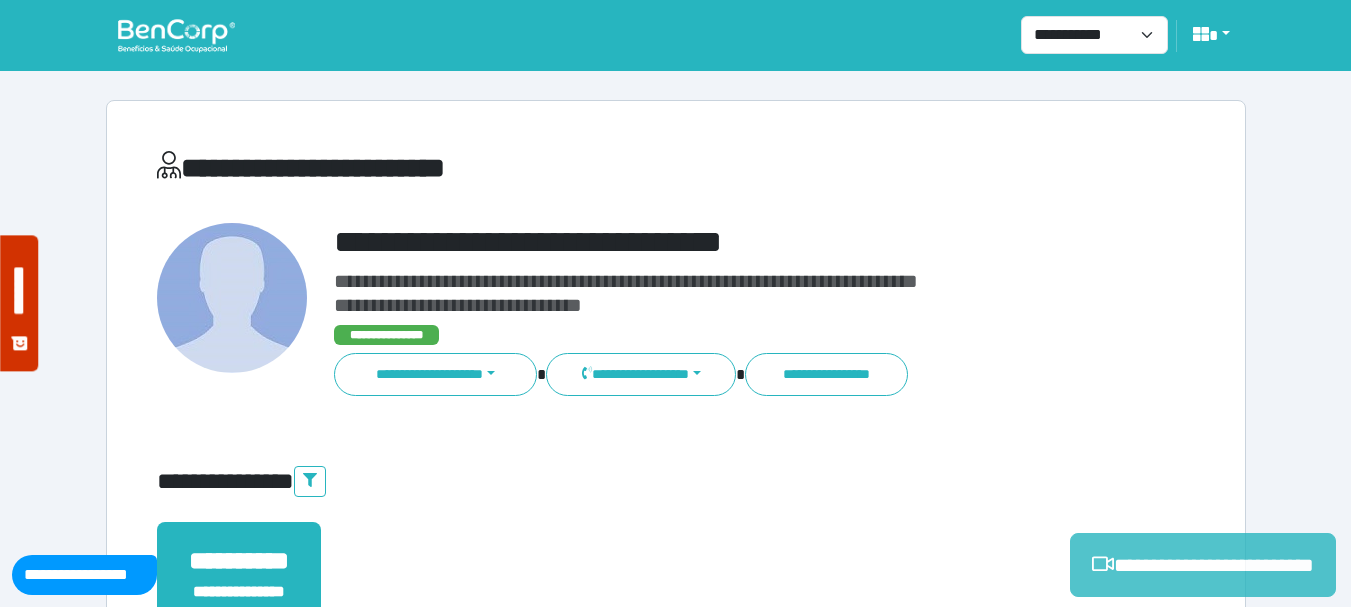 click on "**********" at bounding box center (1203, 565) 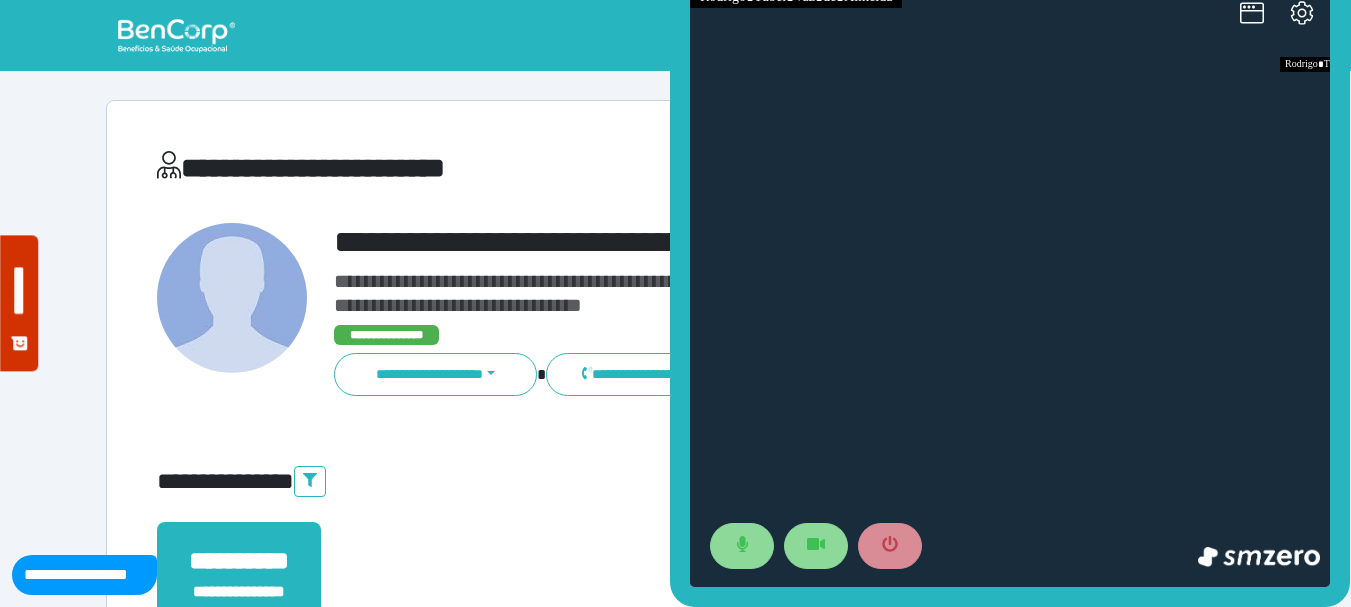 scroll, scrollTop: 0, scrollLeft: 0, axis: both 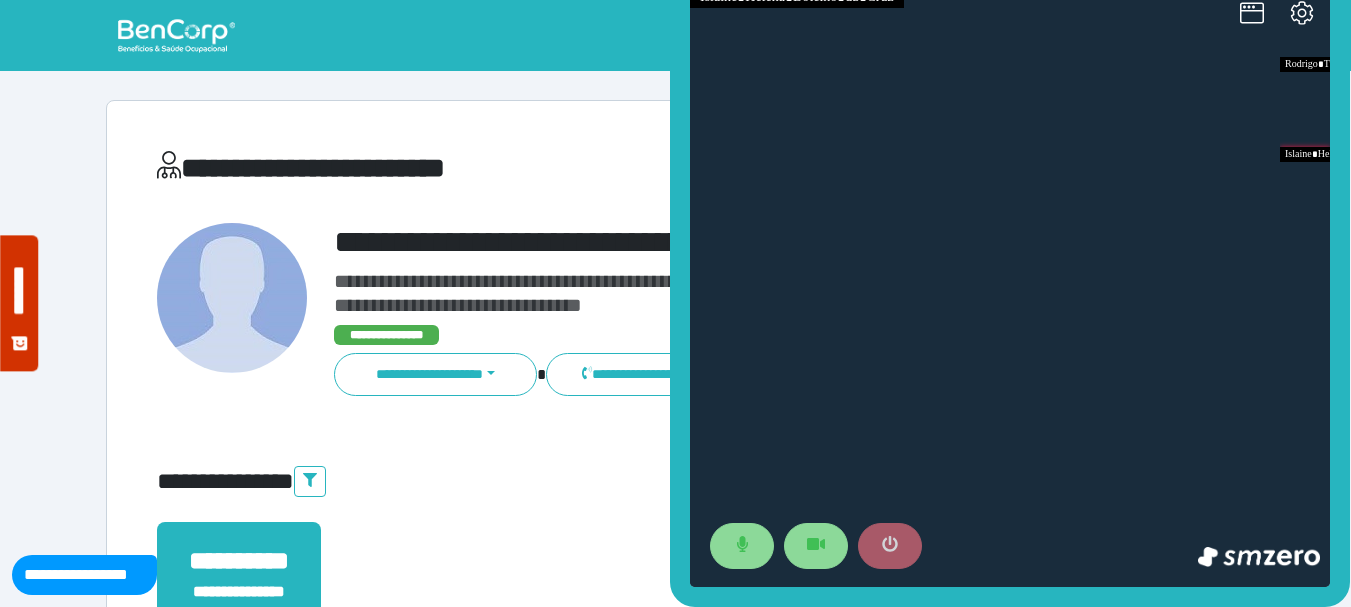 click at bounding box center [890, 546] 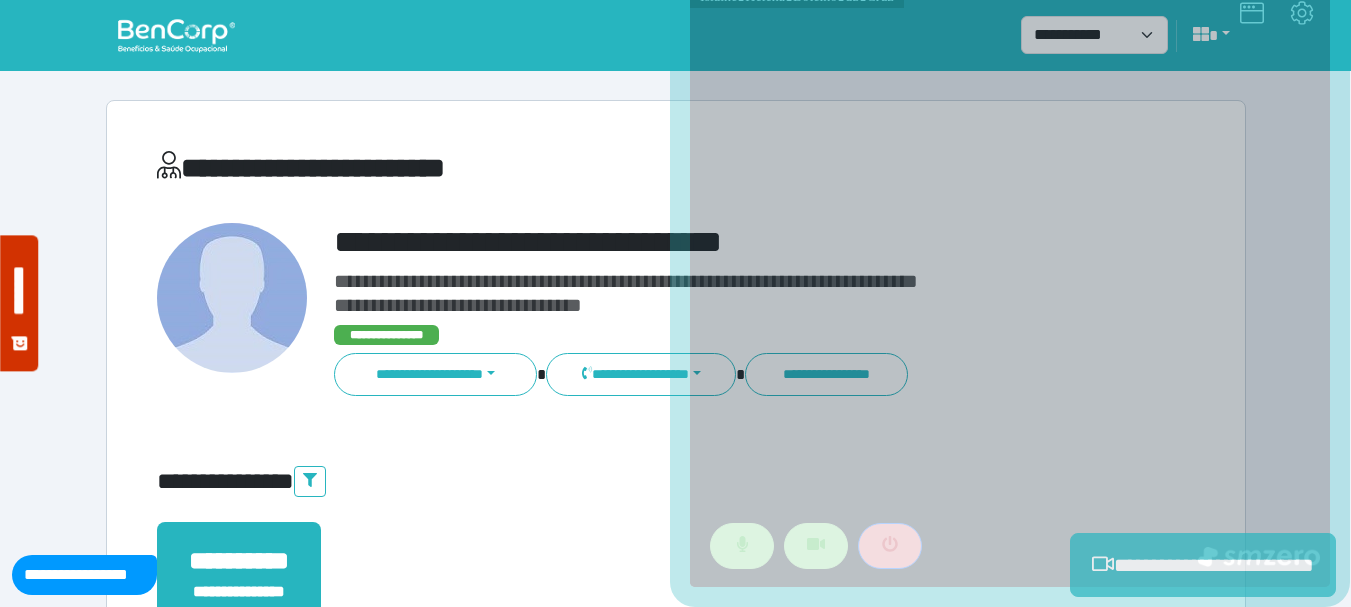 scroll, scrollTop: 400, scrollLeft: 0, axis: vertical 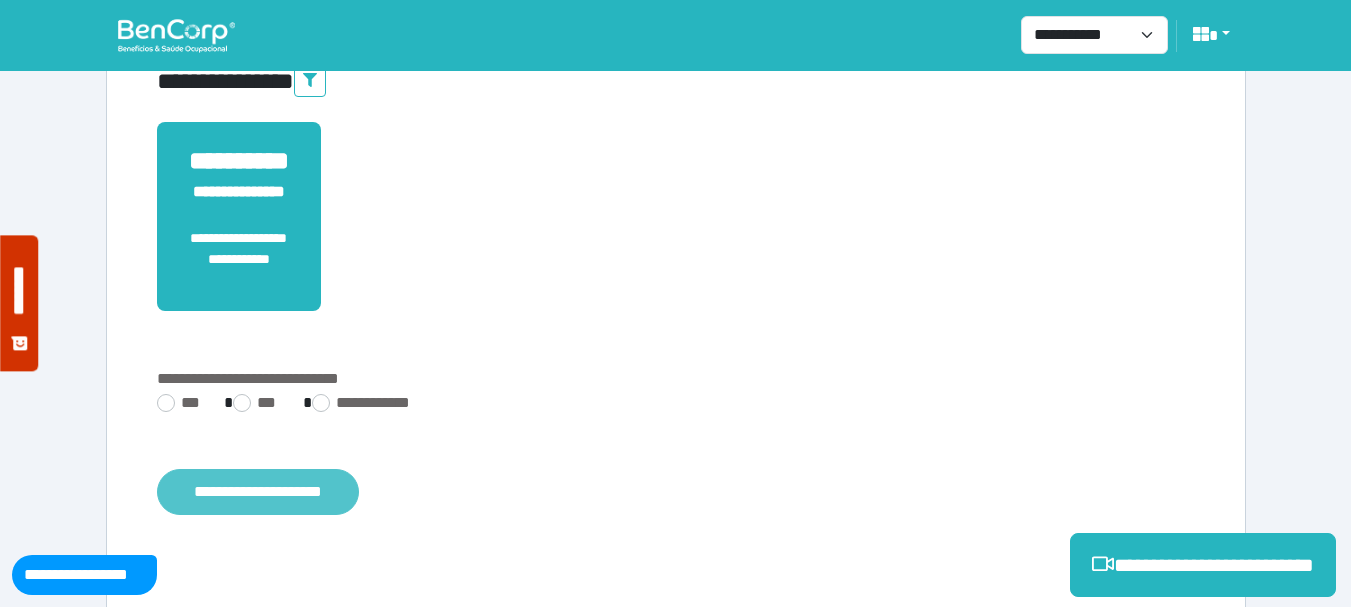 click on "**********" at bounding box center (258, 492) 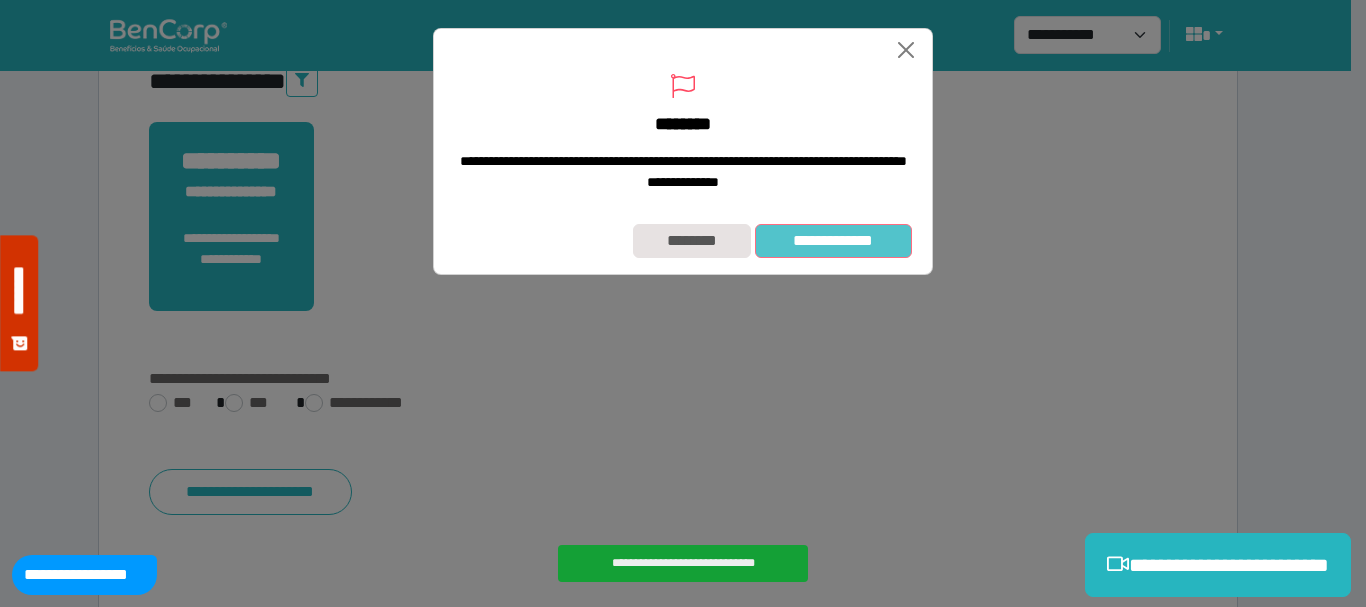 click on "**********" at bounding box center [833, 241] 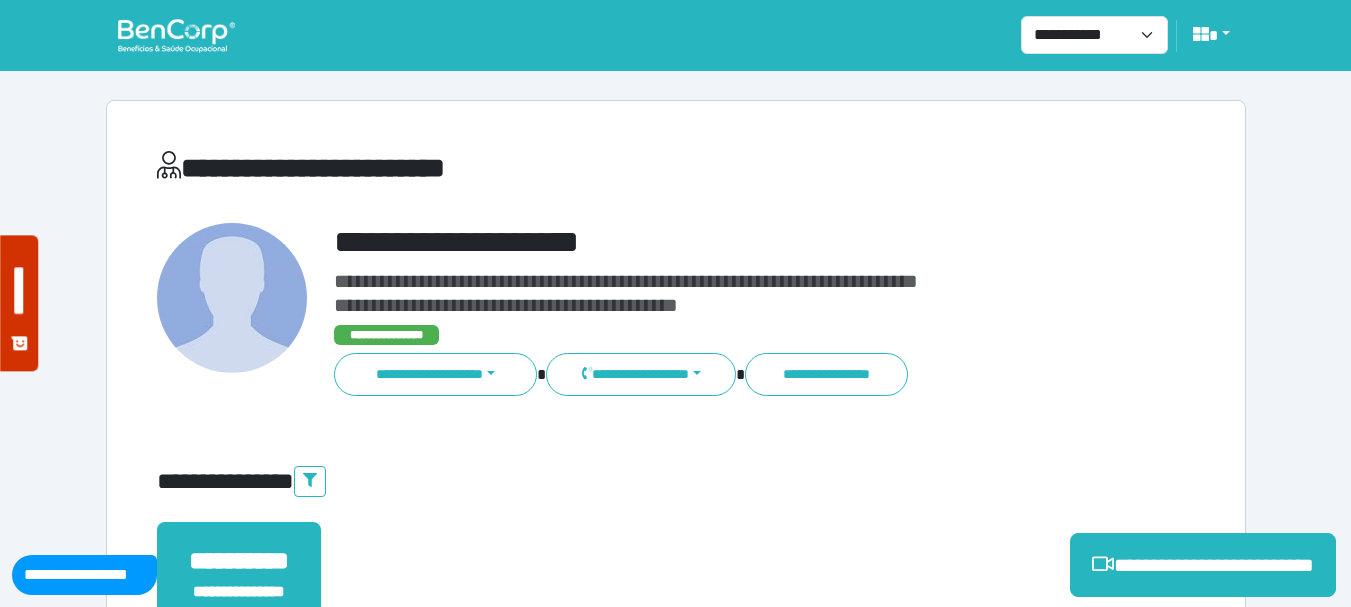 scroll, scrollTop: 400, scrollLeft: 0, axis: vertical 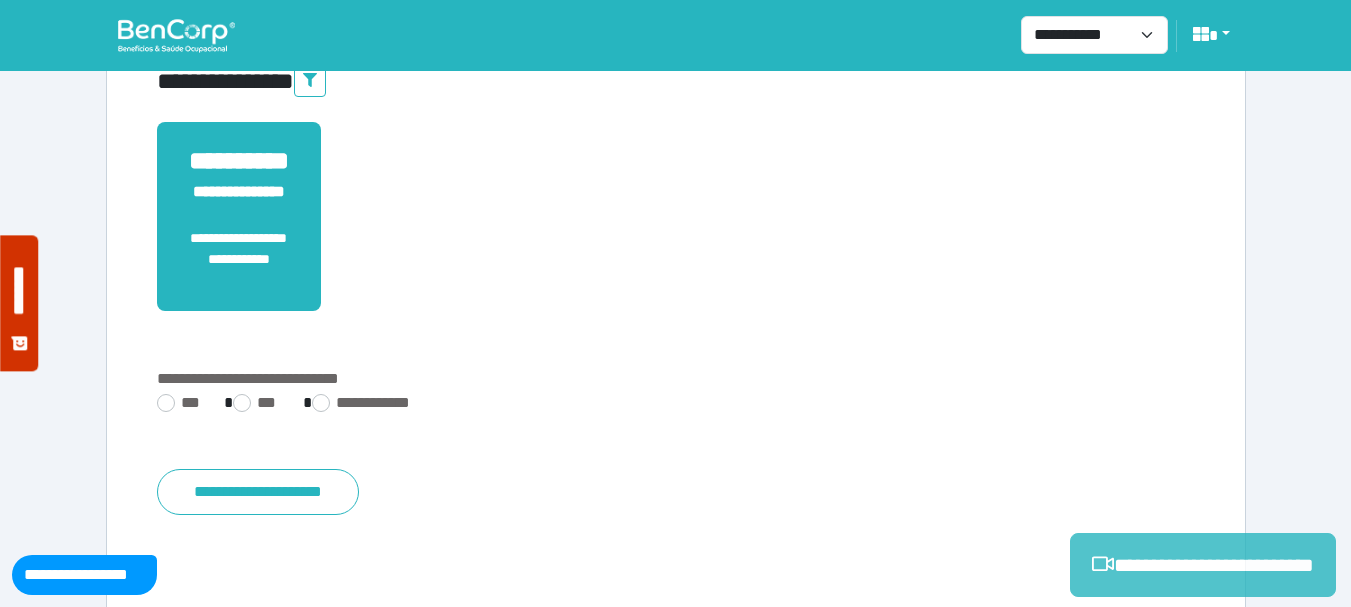 click on "**********" at bounding box center [1203, 565] 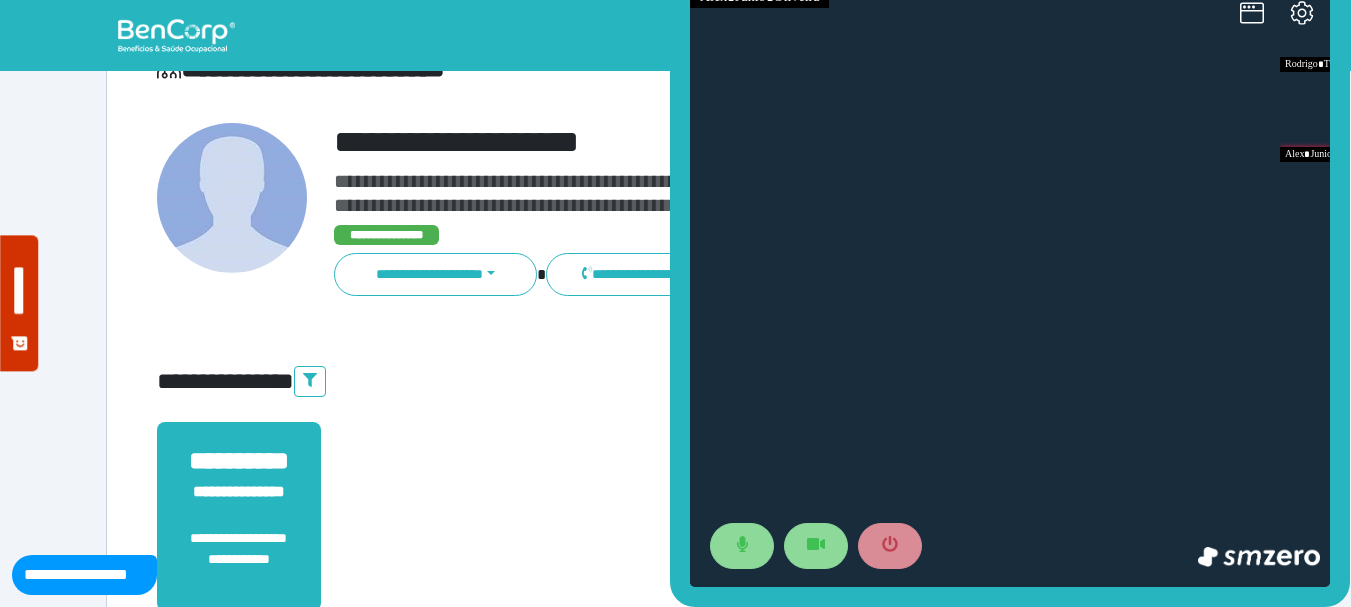scroll, scrollTop: 0, scrollLeft: 0, axis: both 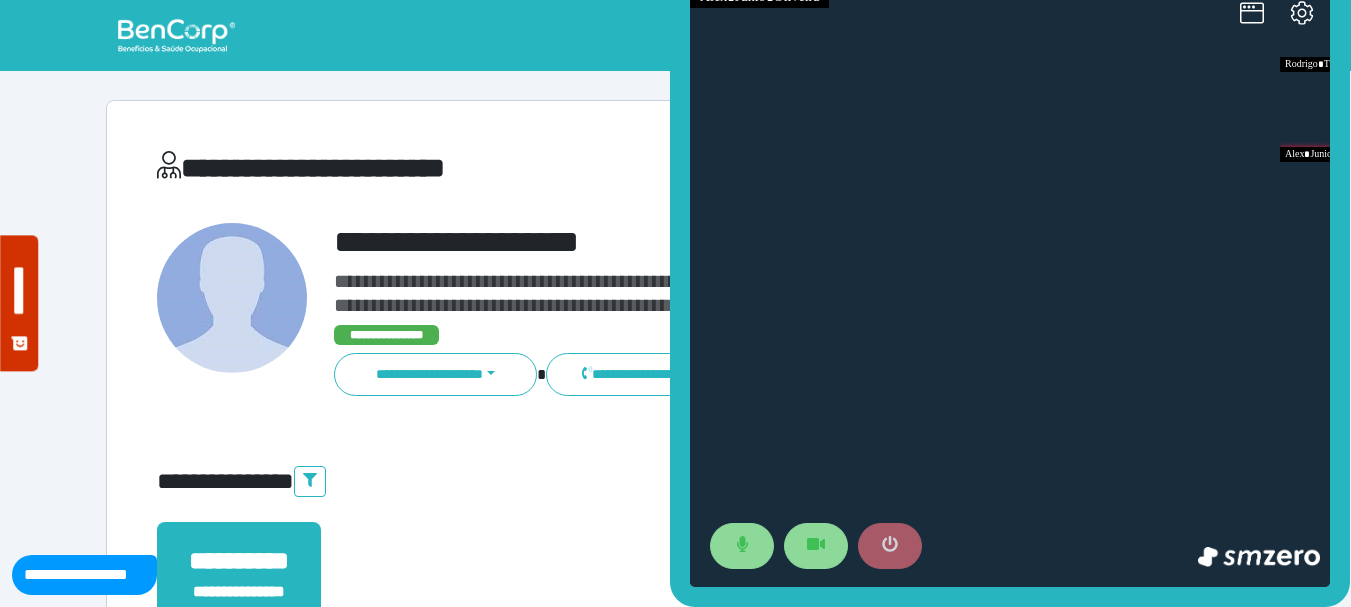 click at bounding box center [890, 546] 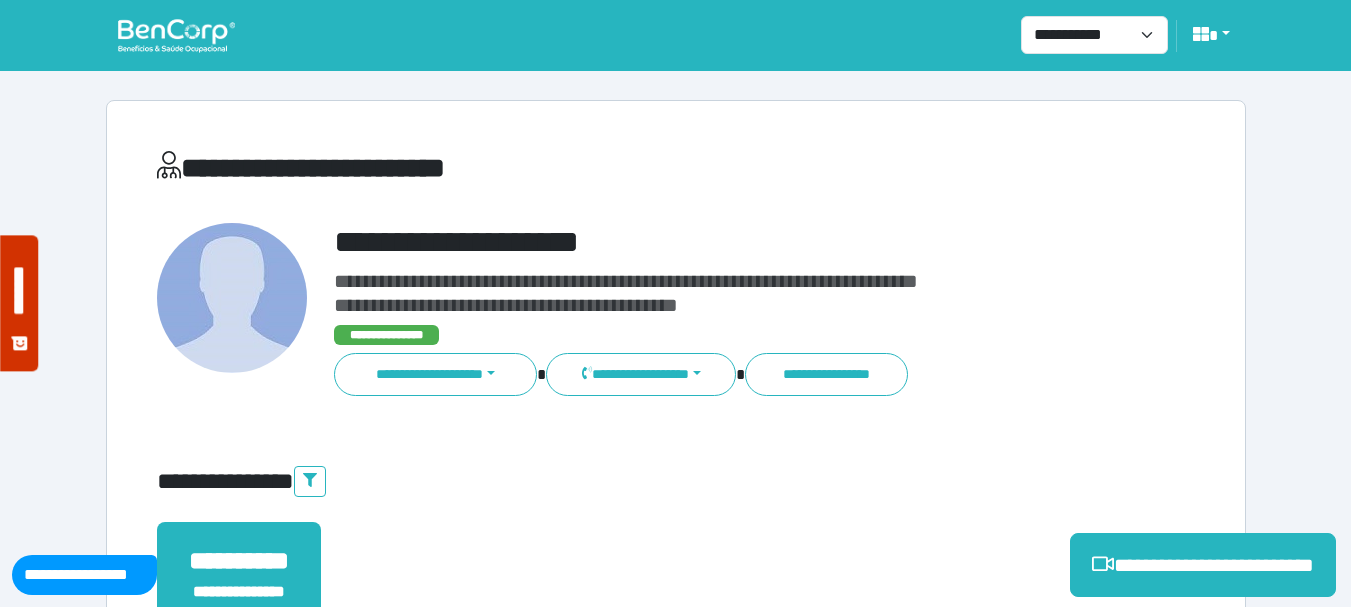 scroll, scrollTop: 500, scrollLeft: 0, axis: vertical 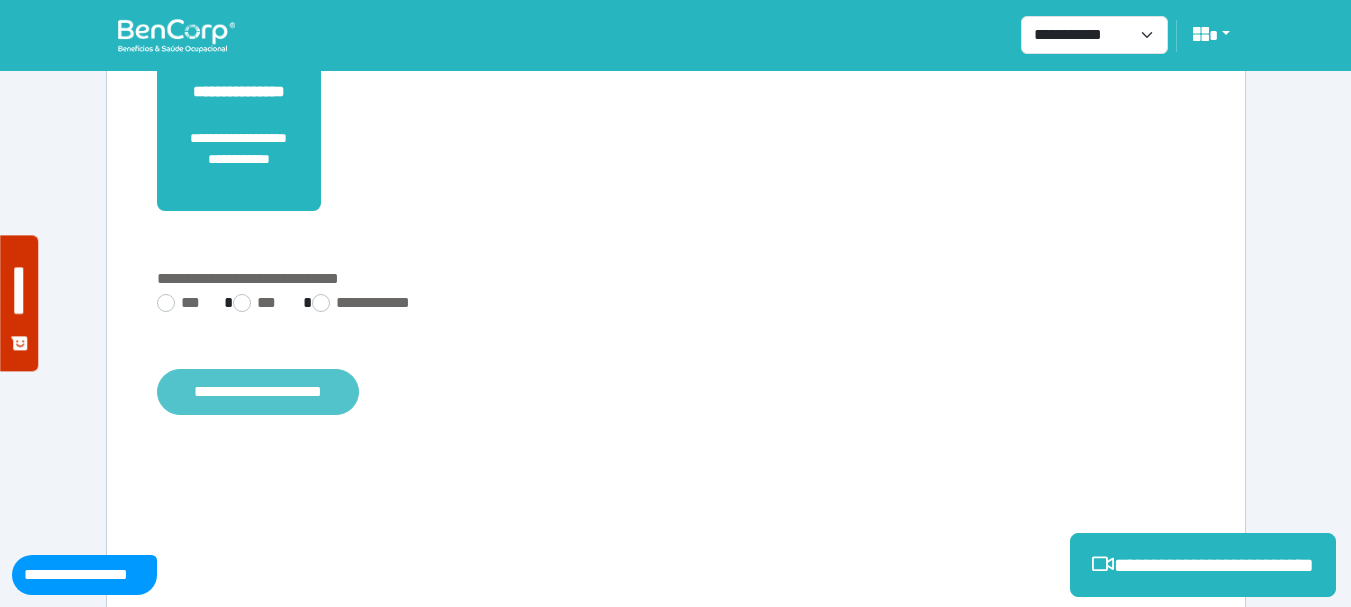click on "**********" at bounding box center (258, 392) 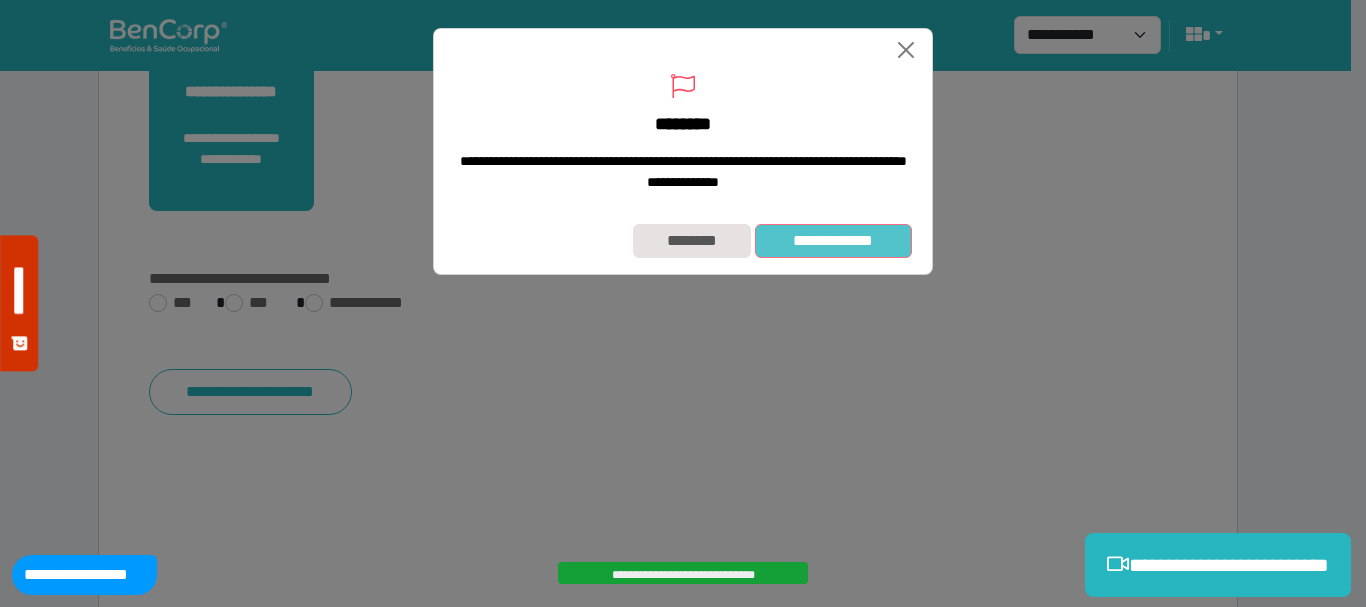 click on "**********" at bounding box center (833, 241) 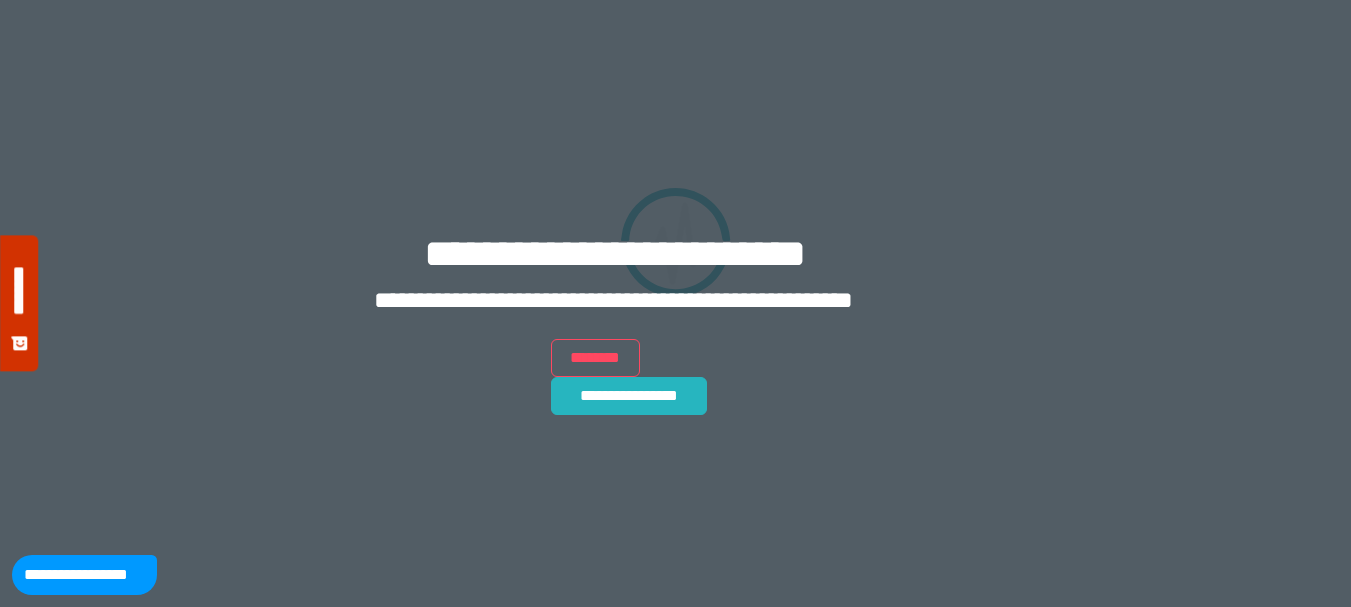 scroll, scrollTop: 0, scrollLeft: 0, axis: both 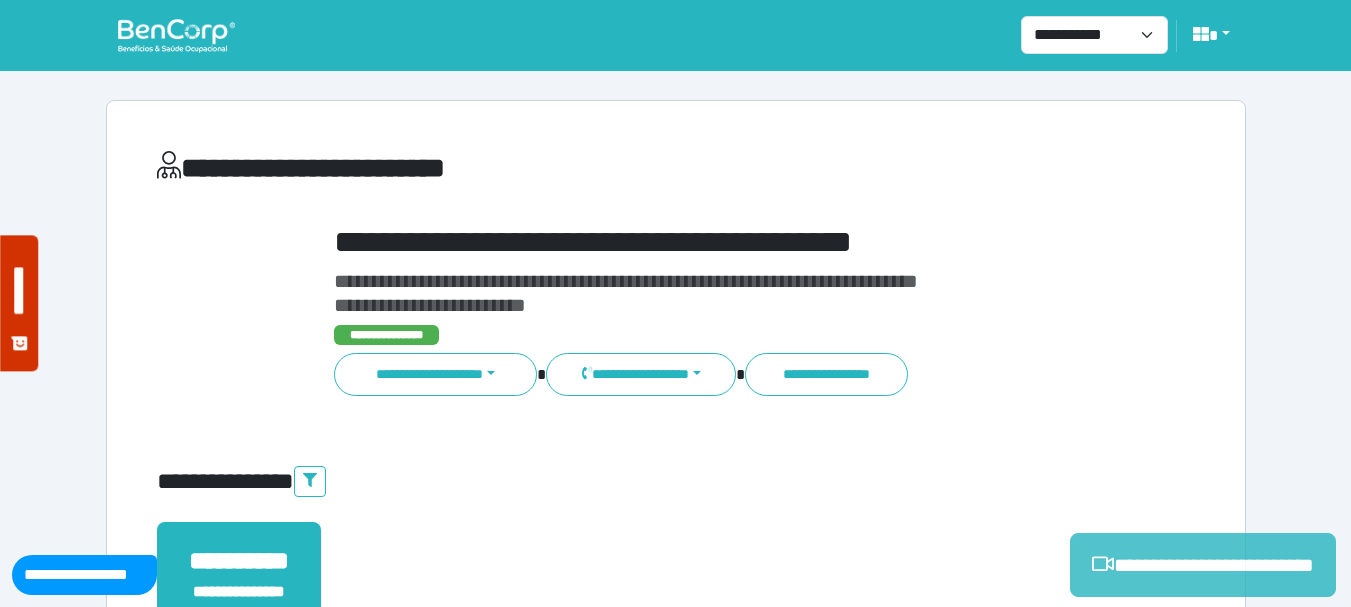drag, startPoint x: 1131, startPoint y: 546, endPoint x: 1081, endPoint y: 553, distance: 50.48762 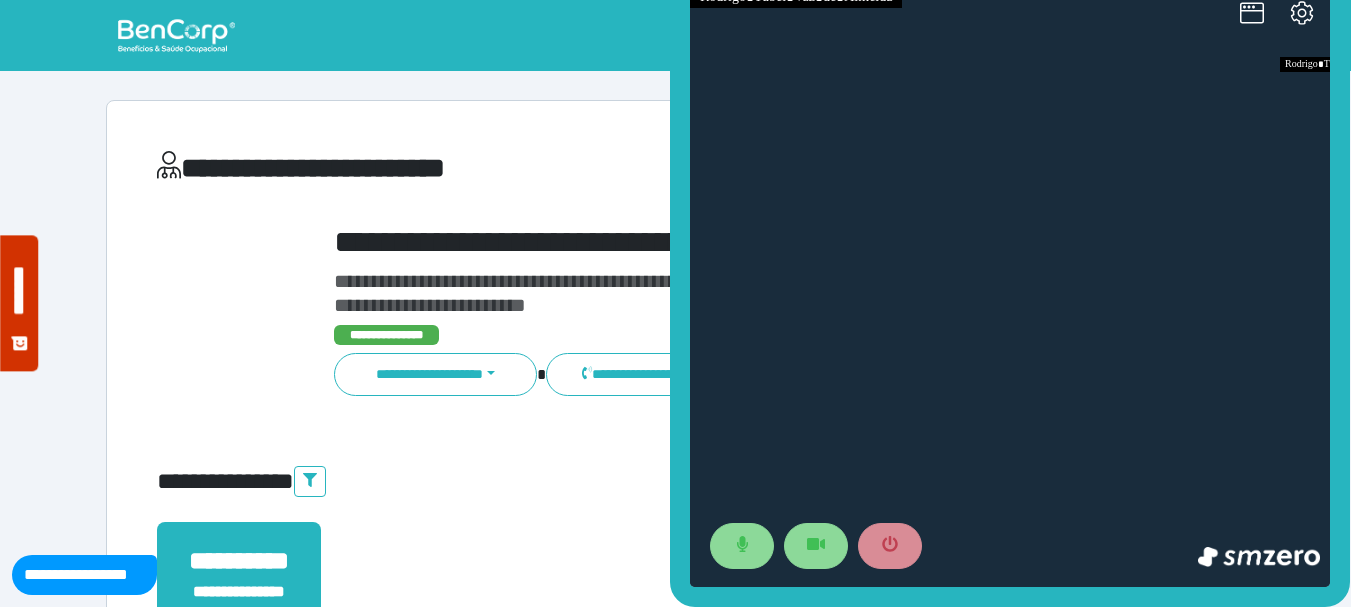 scroll, scrollTop: 0, scrollLeft: 0, axis: both 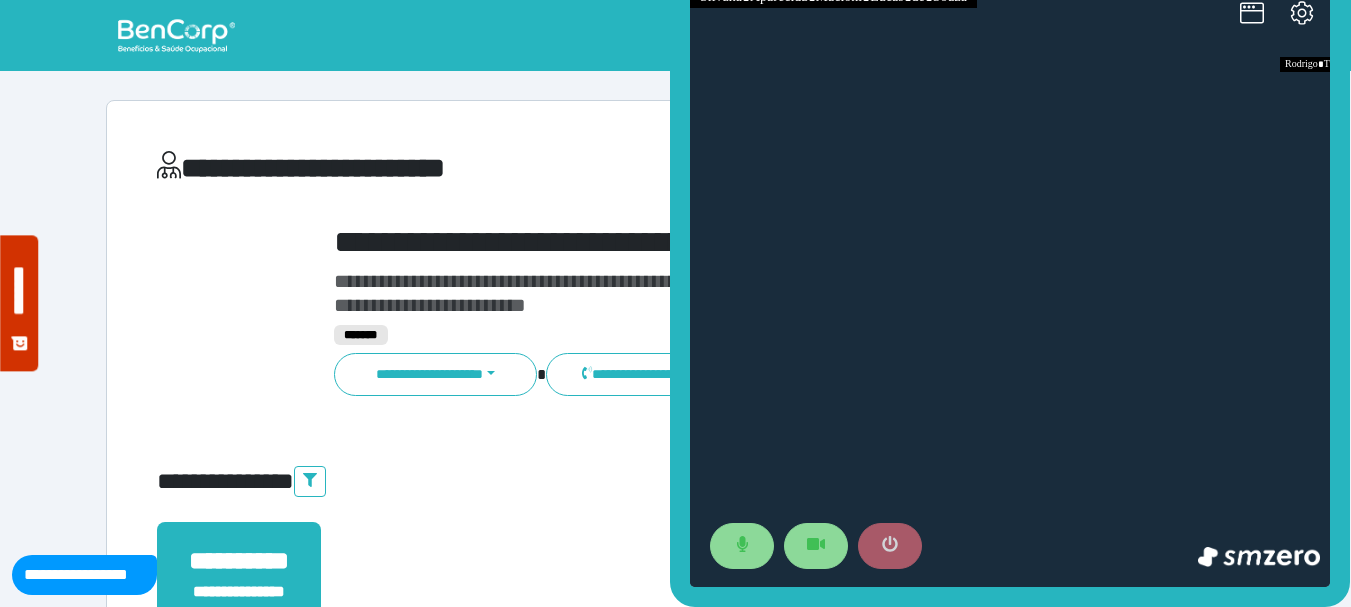 click 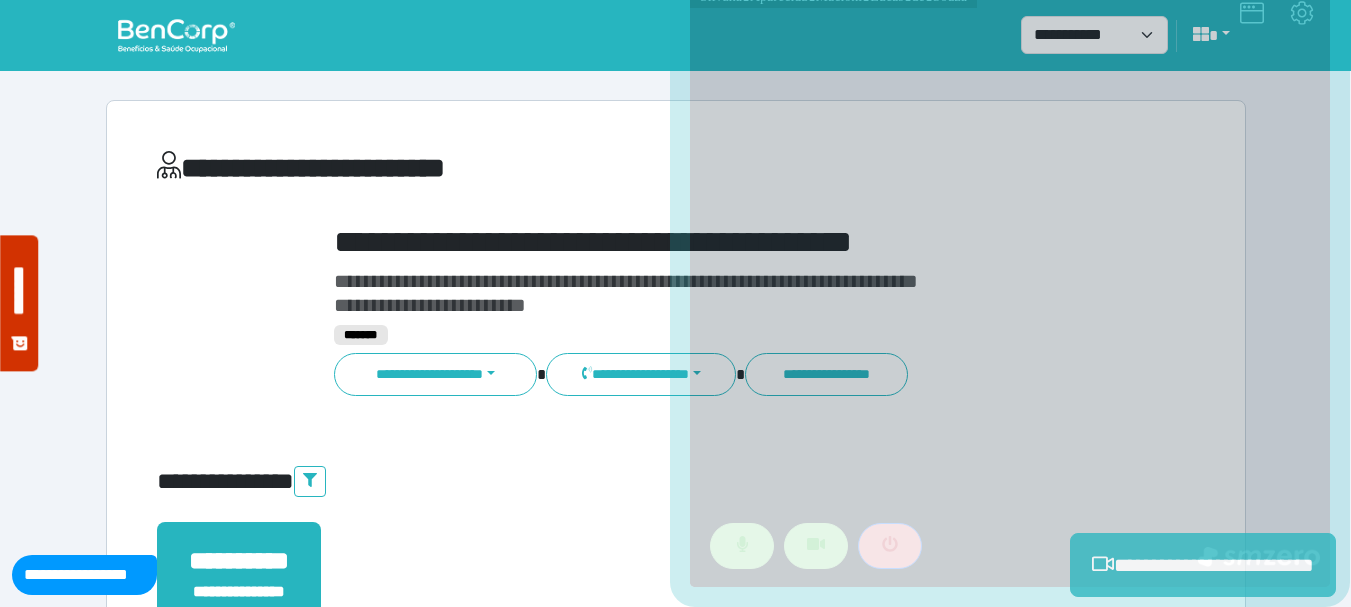 scroll, scrollTop: 500, scrollLeft: 0, axis: vertical 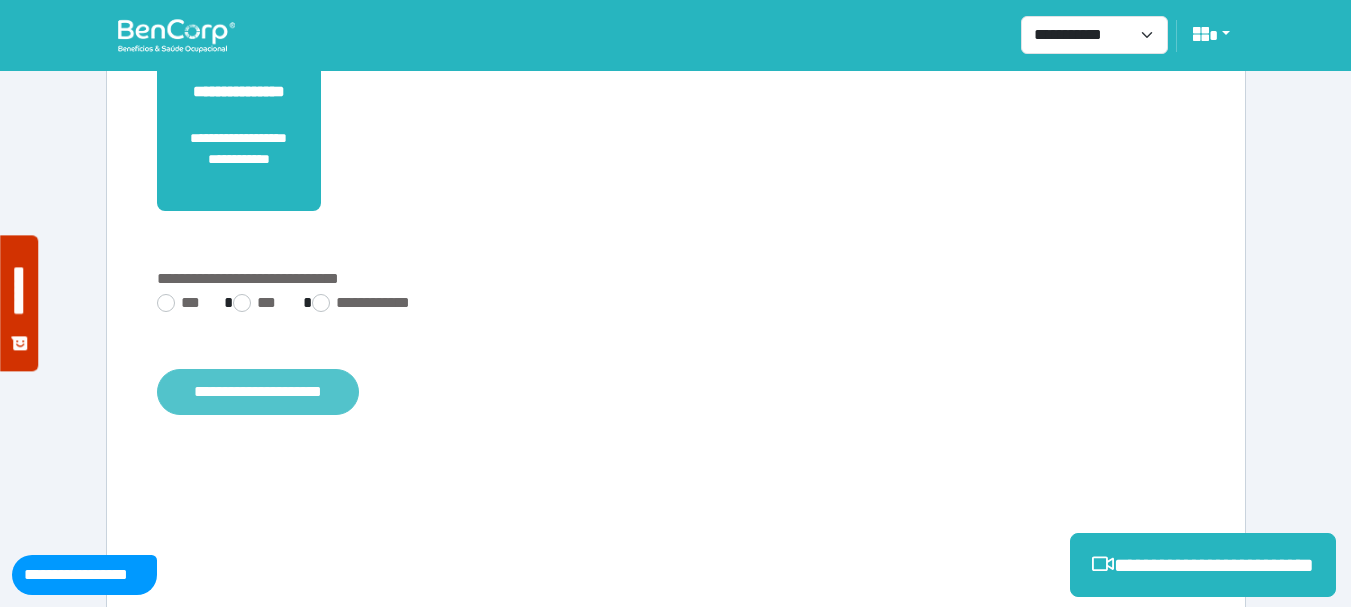 click on "**********" at bounding box center [258, 392] 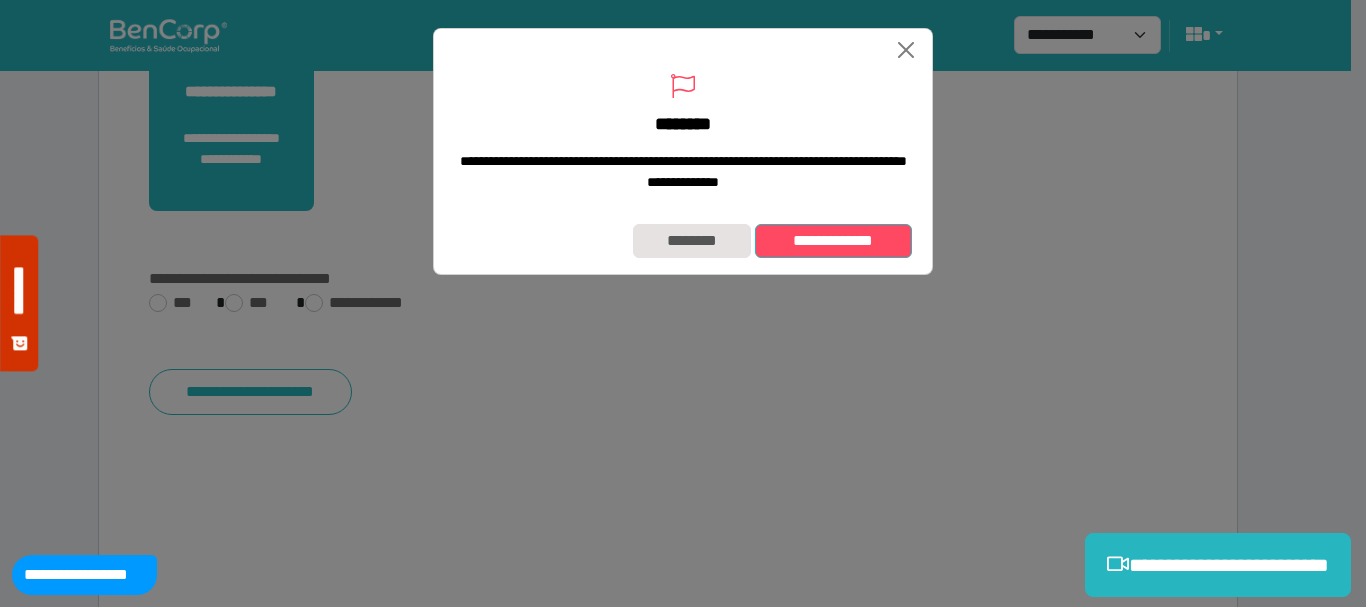 click on "**********" at bounding box center [833, 241] 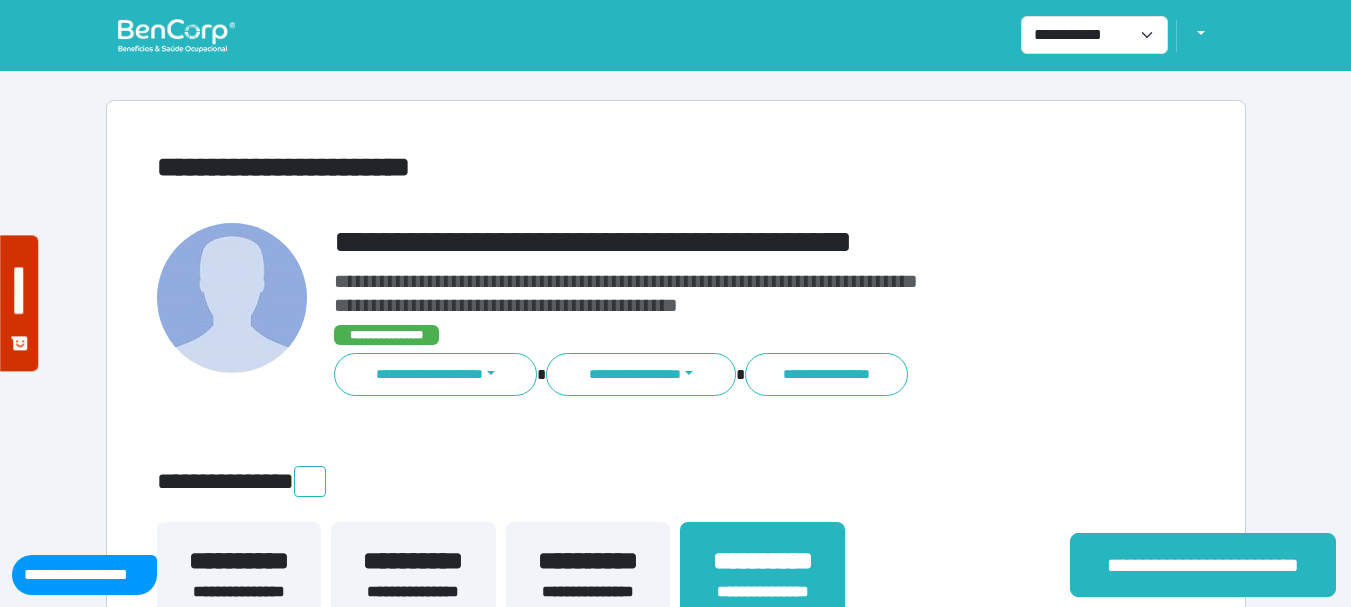 scroll, scrollTop: 0, scrollLeft: 0, axis: both 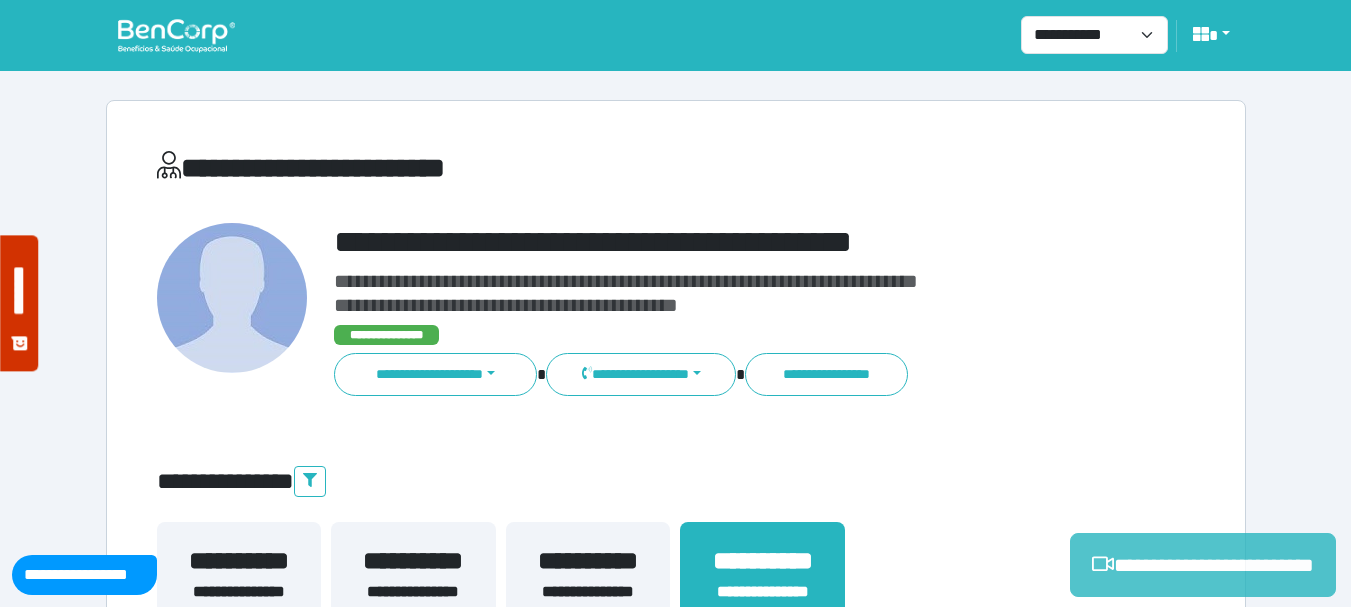 click on "**********" at bounding box center [1203, 565] 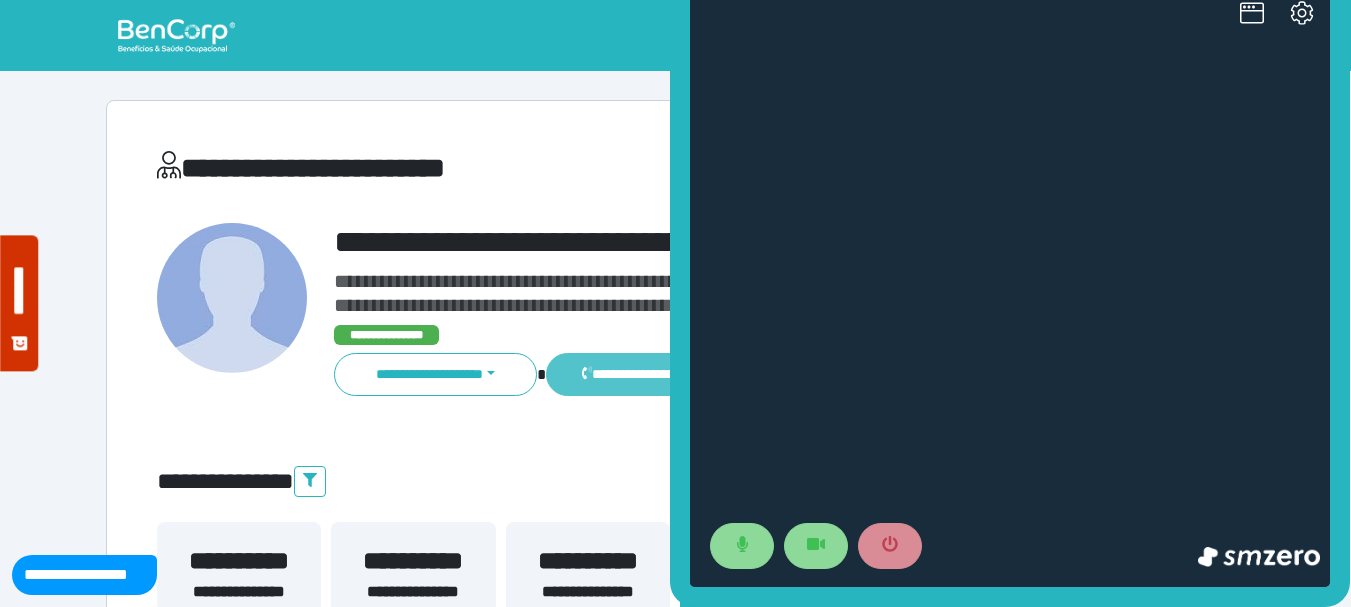 scroll, scrollTop: 0, scrollLeft: 0, axis: both 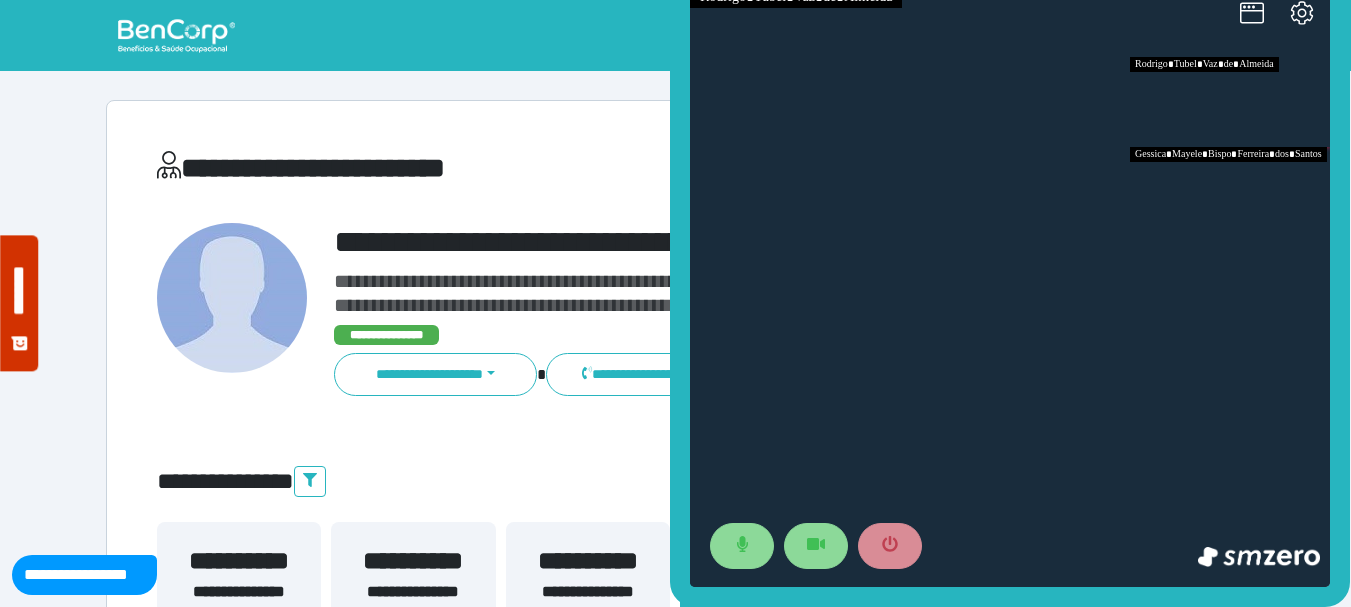 click at bounding box center (1230, 192) 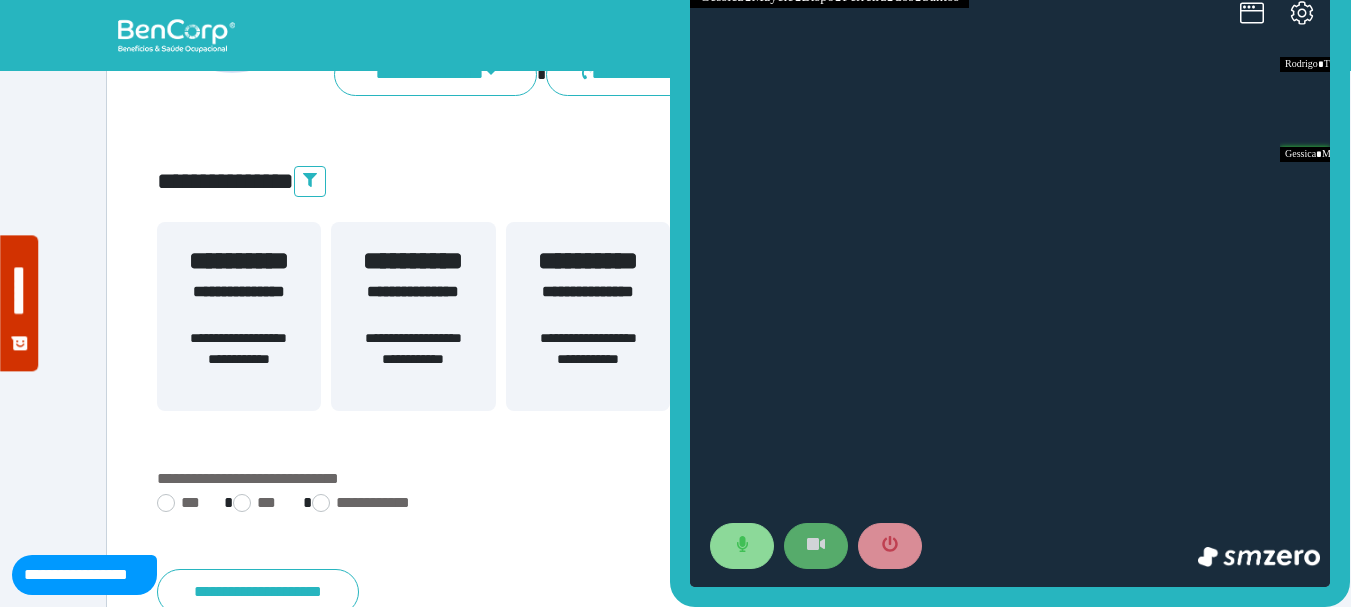 scroll, scrollTop: 400, scrollLeft: 0, axis: vertical 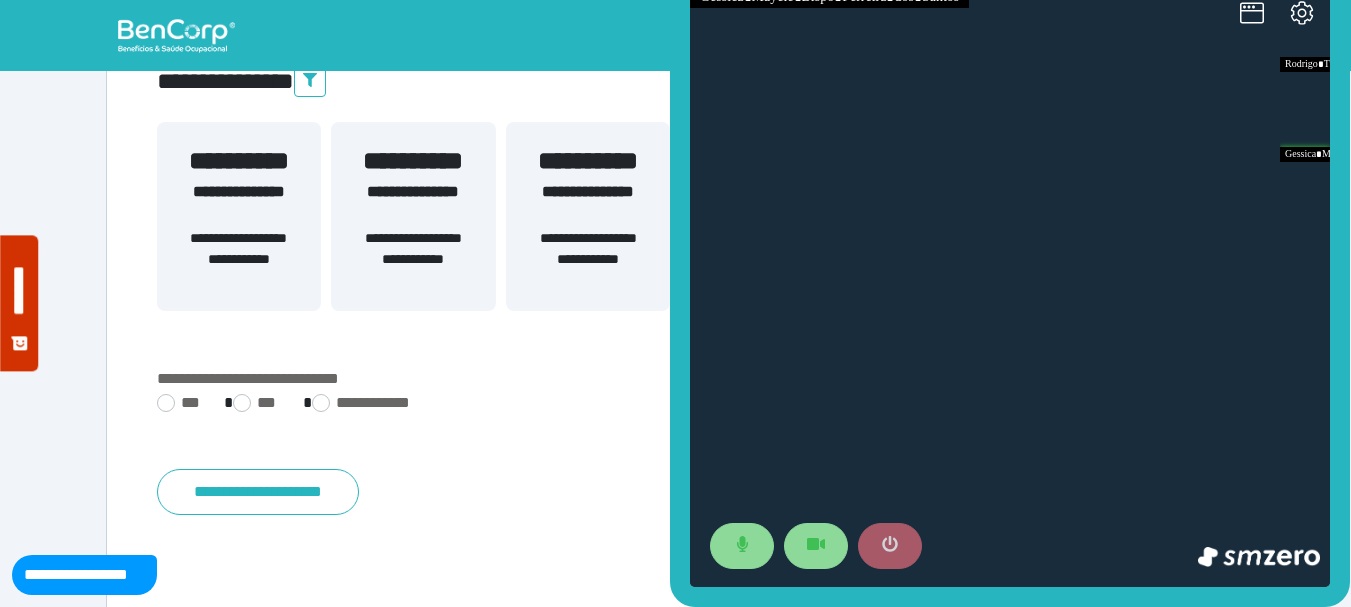 click at bounding box center [890, 546] 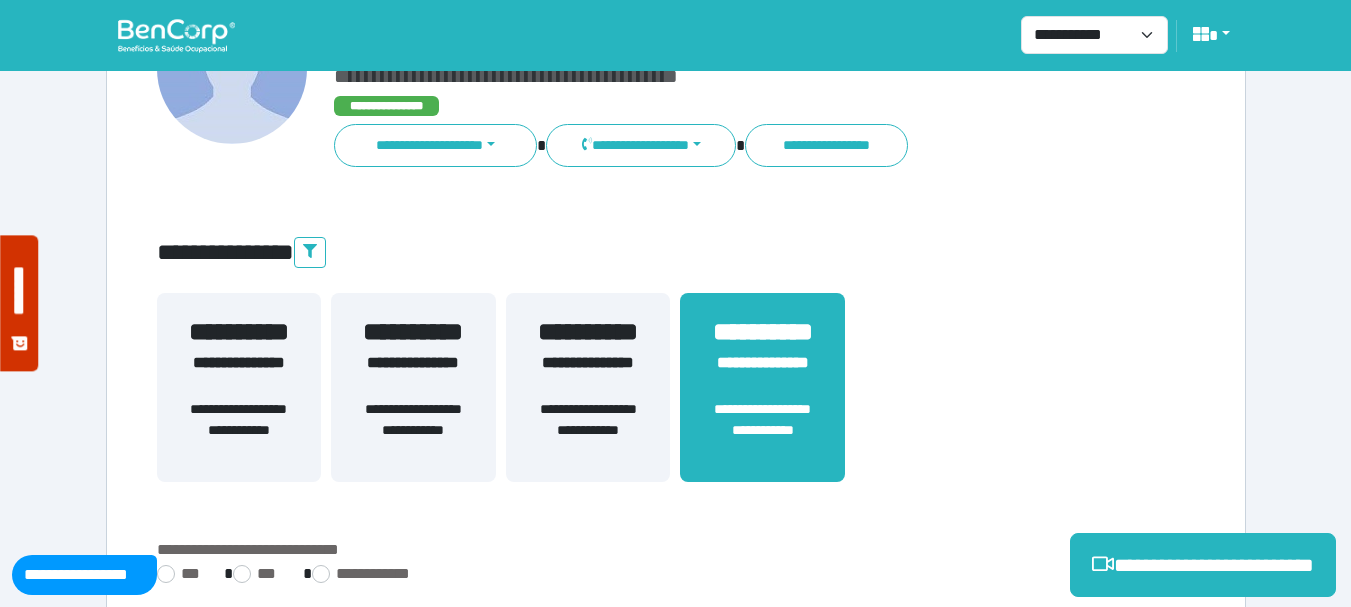 scroll, scrollTop: 529, scrollLeft: 0, axis: vertical 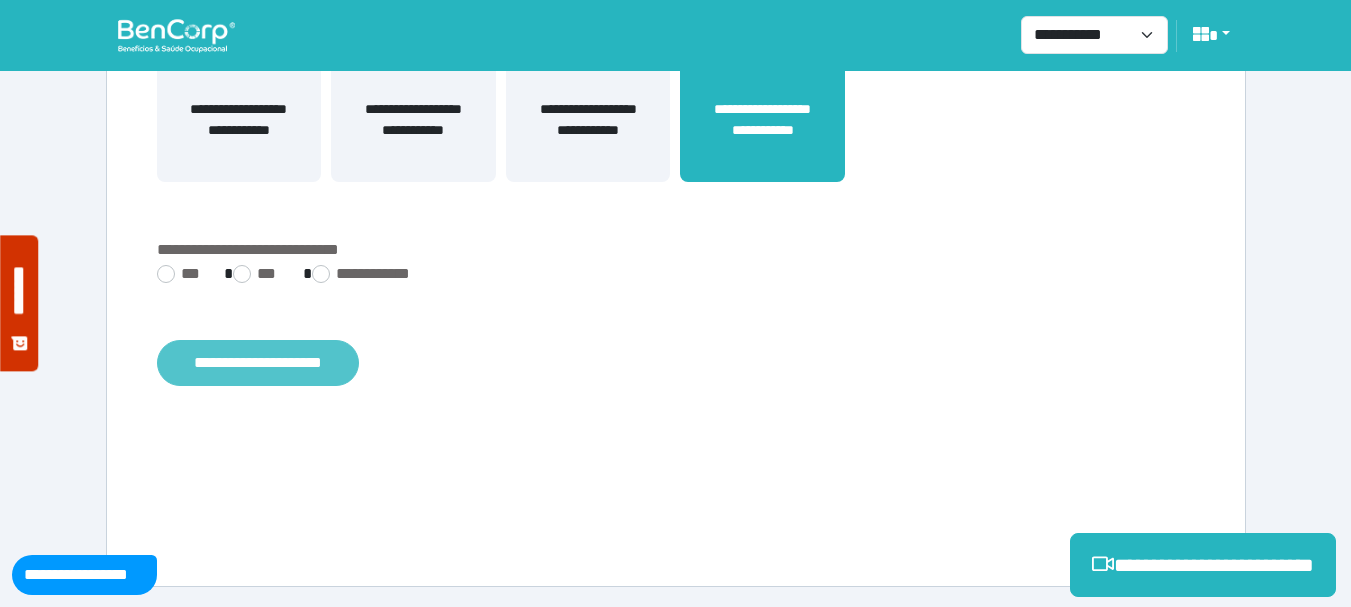 click on "**********" at bounding box center [258, 363] 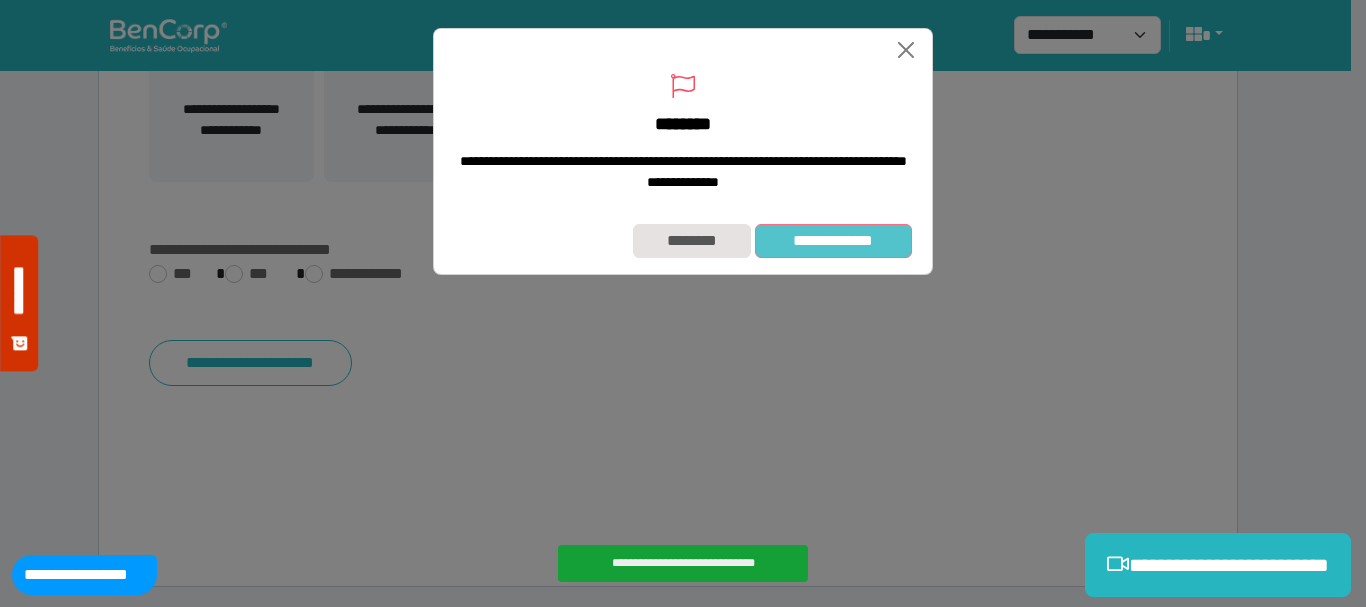 click on "**********" at bounding box center [833, 241] 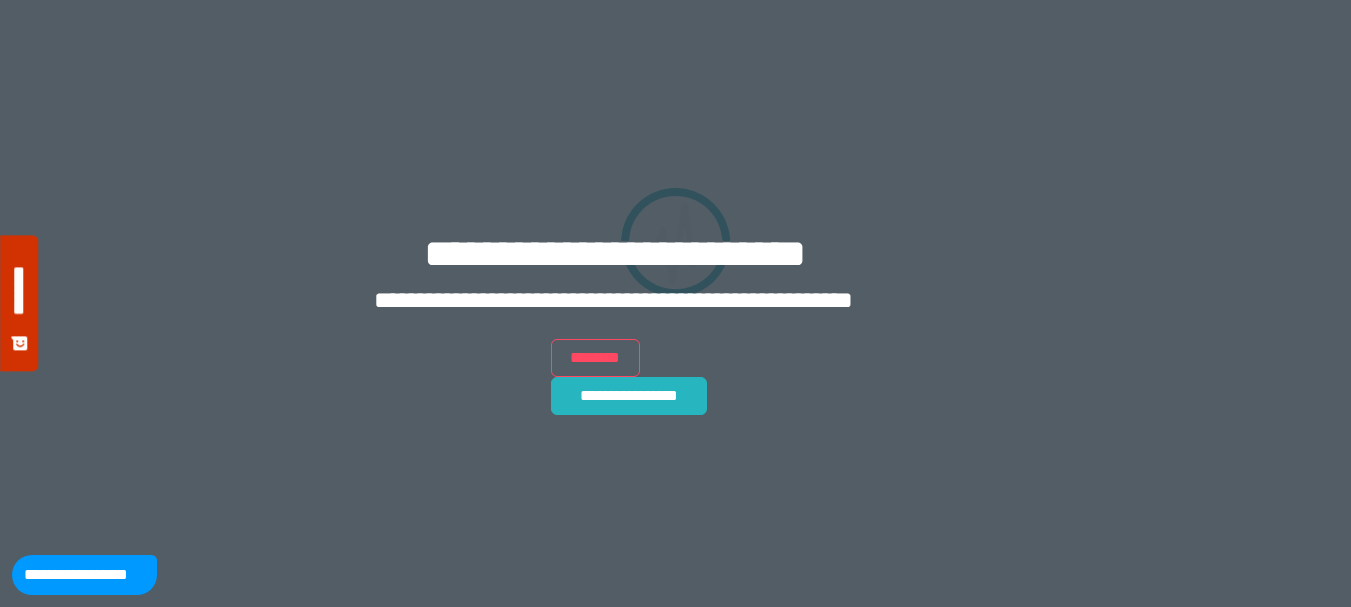 scroll, scrollTop: 0, scrollLeft: 0, axis: both 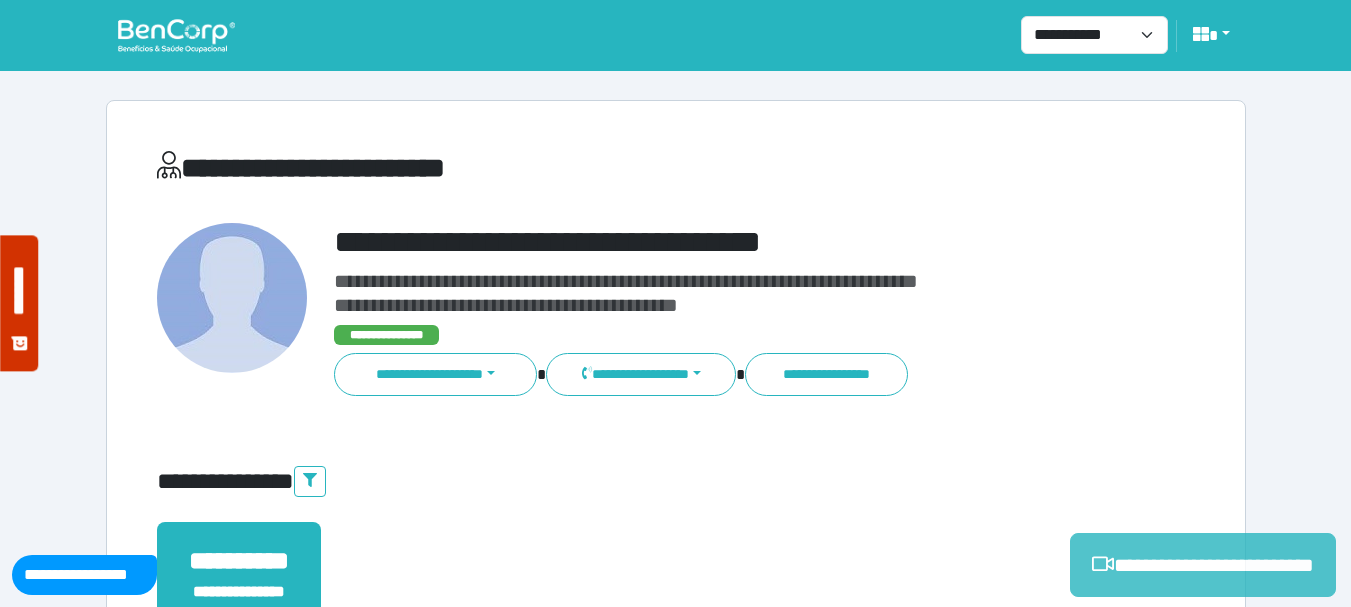 click on "**********" at bounding box center [1203, 565] 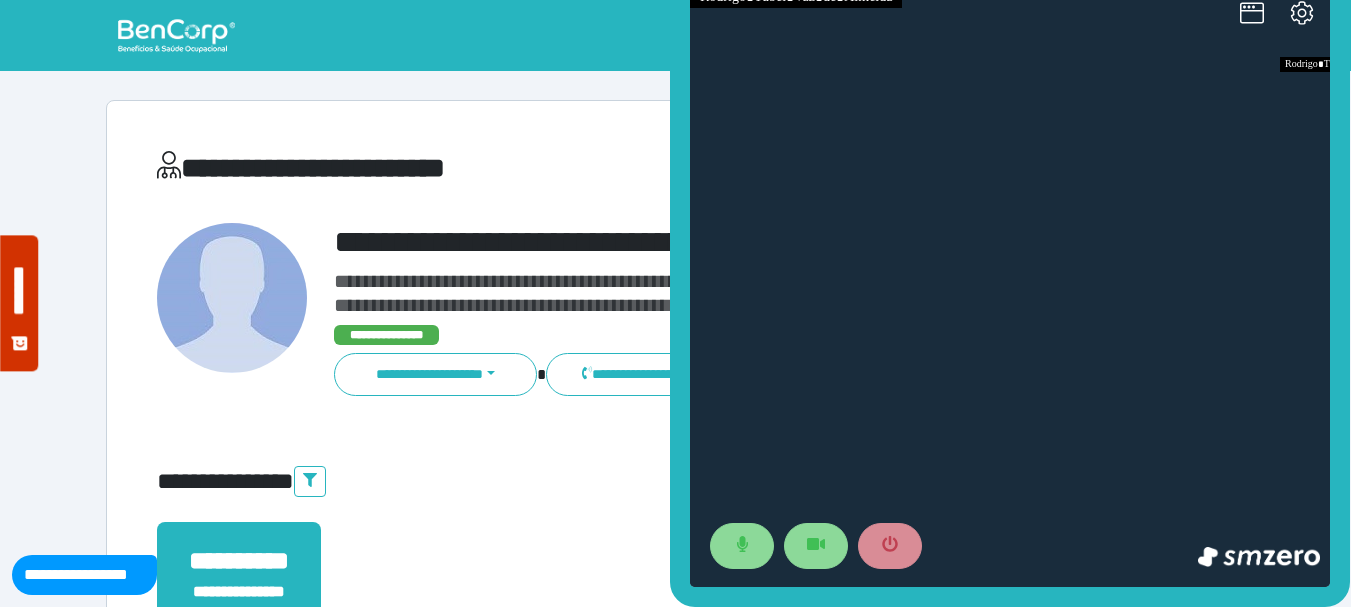 scroll, scrollTop: 0, scrollLeft: 0, axis: both 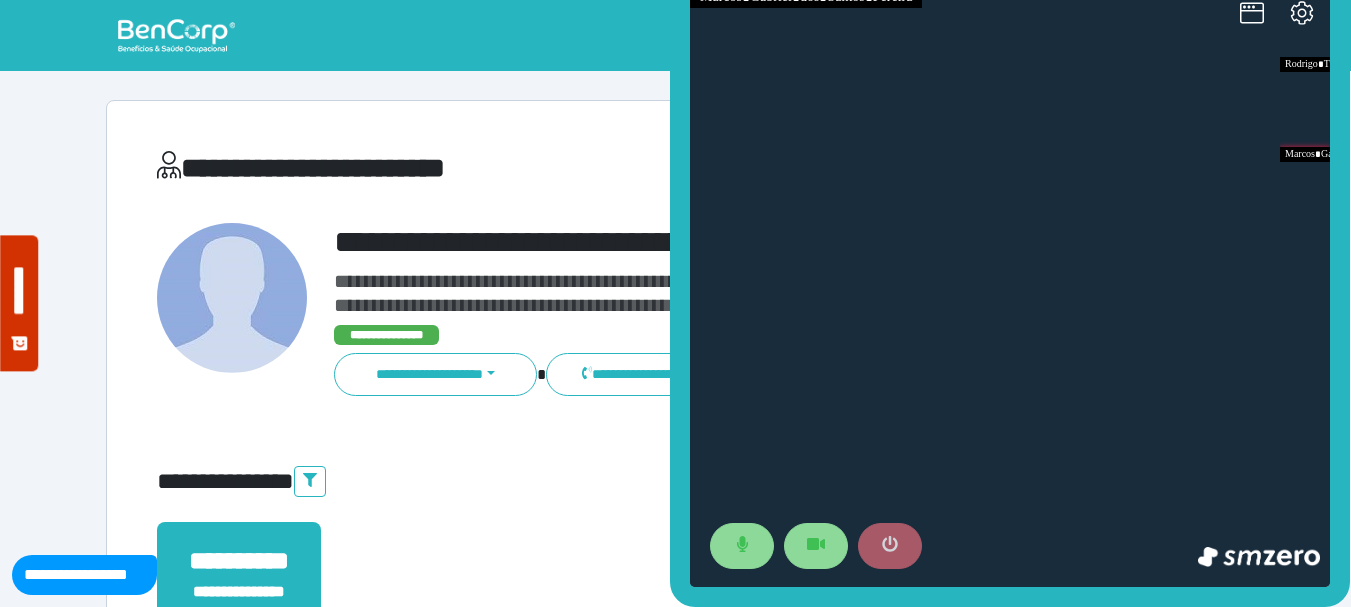 click at bounding box center [890, 546] 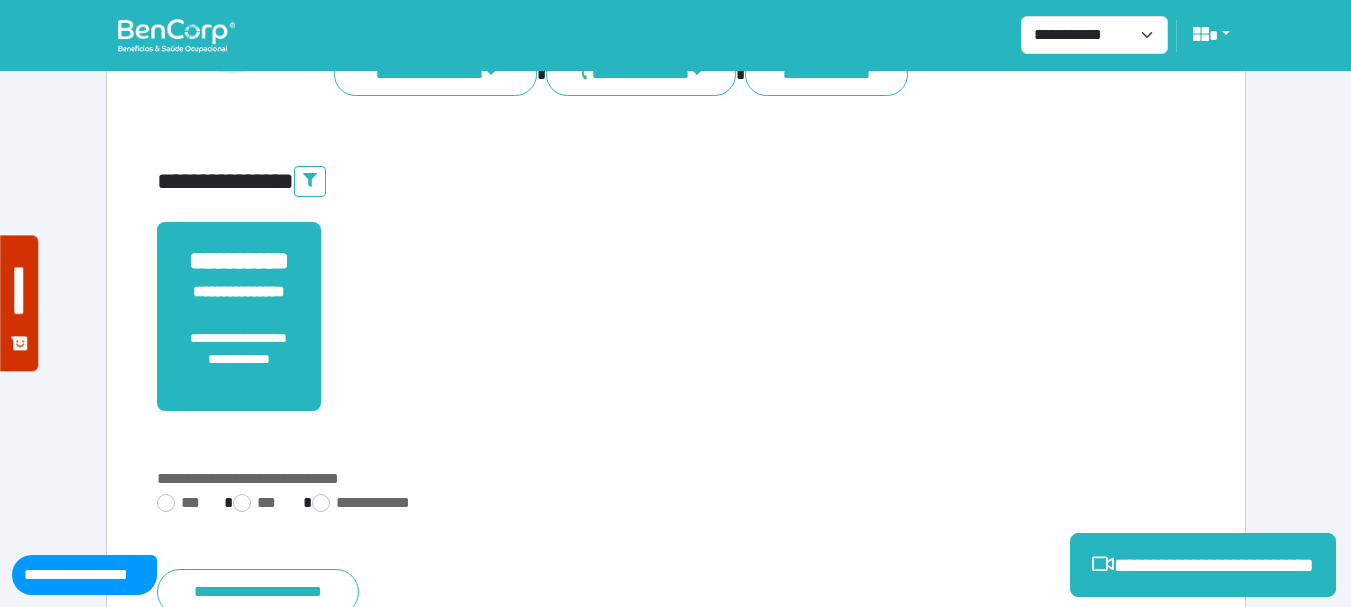 scroll, scrollTop: 500, scrollLeft: 0, axis: vertical 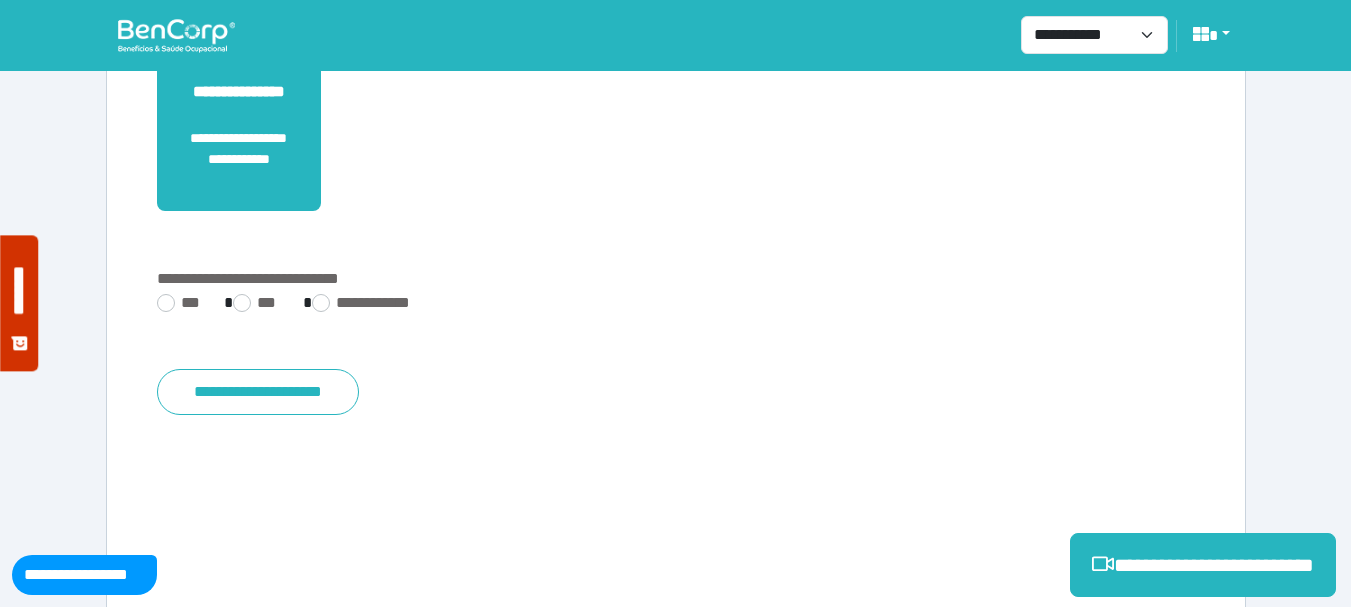 click on "***" at bounding box center [182, 303] 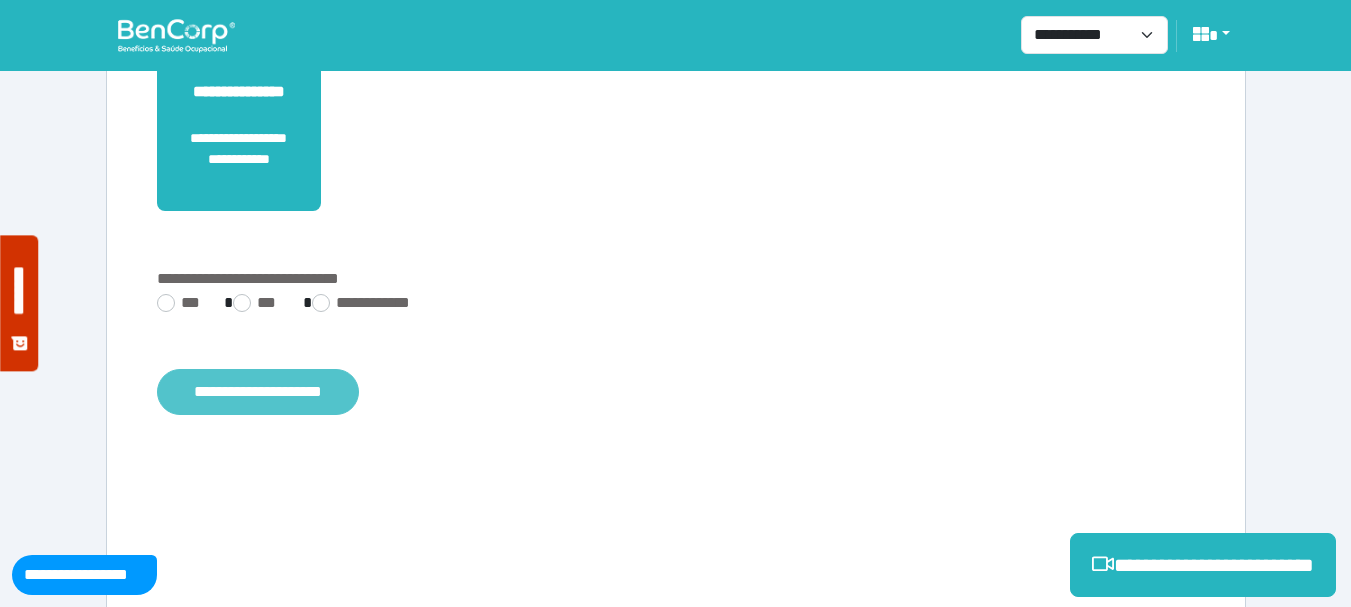 click on "**********" at bounding box center [258, 392] 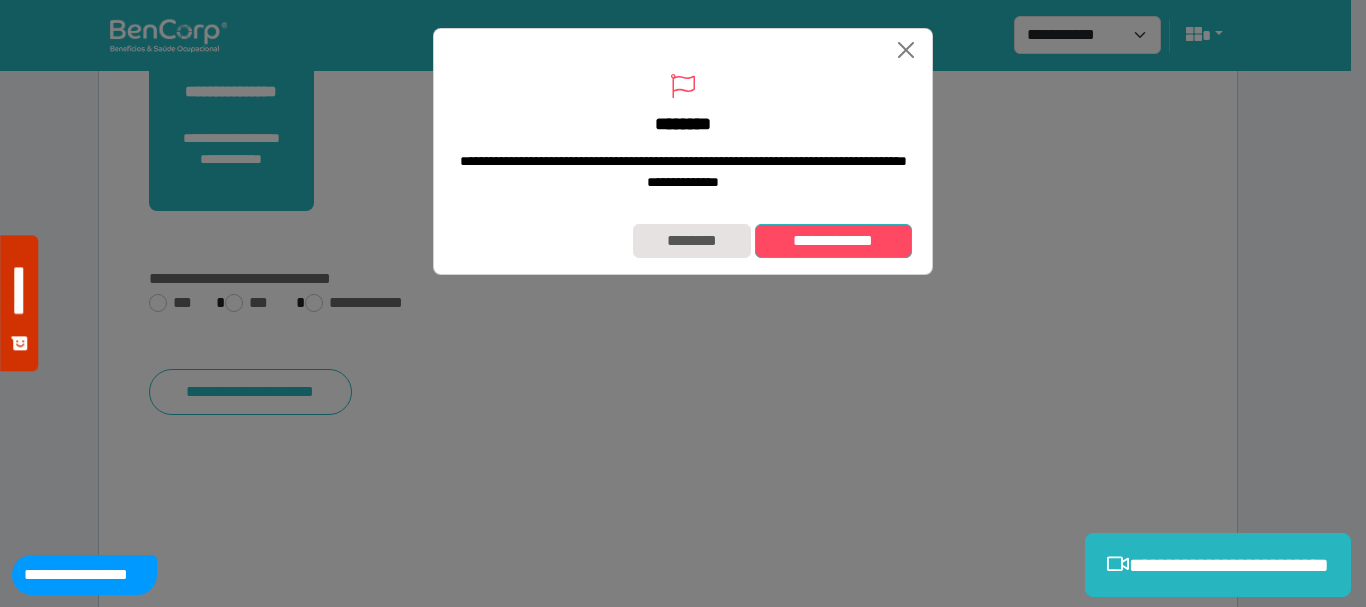 click on "**********" at bounding box center [833, 241] 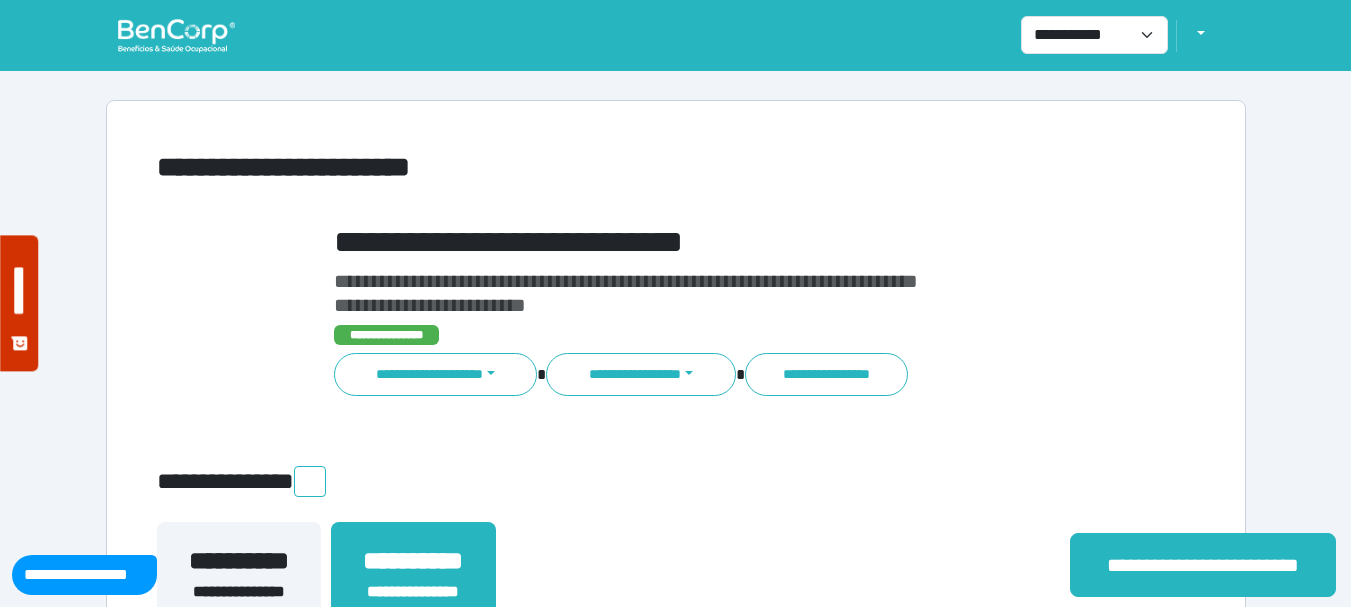 scroll, scrollTop: 0, scrollLeft: 0, axis: both 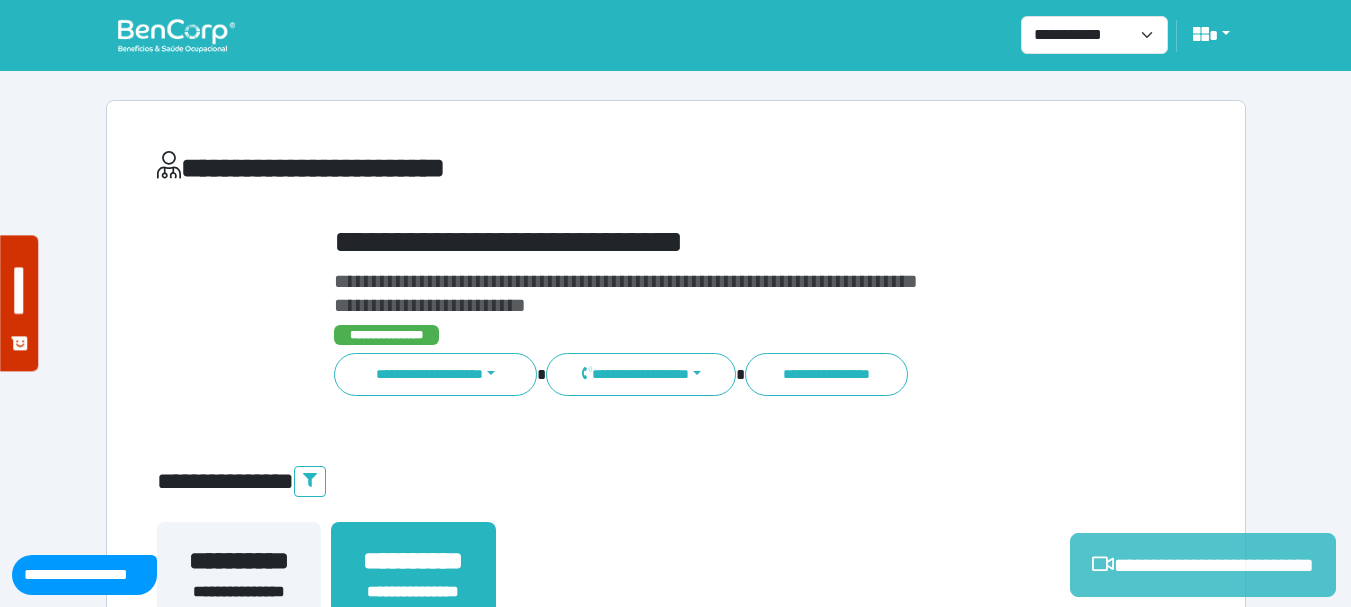 click on "**********" at bounding box center (1203, 565) 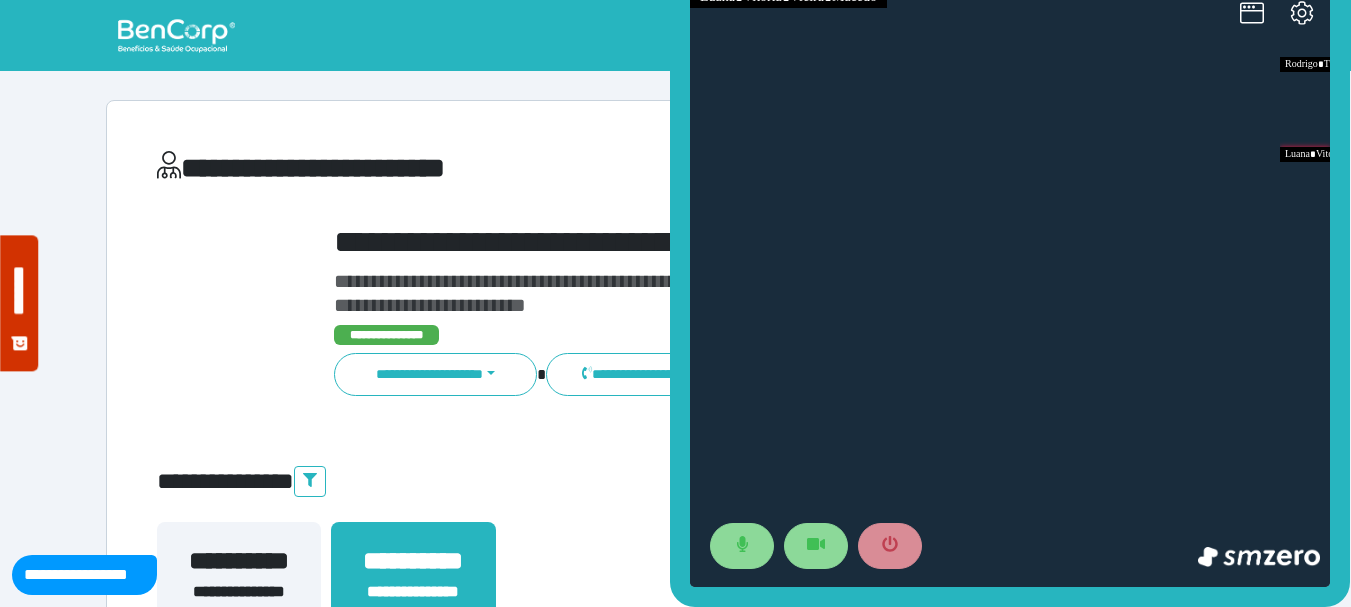scroll, scrollTop: 0, scrollLeft: 0, axis: both 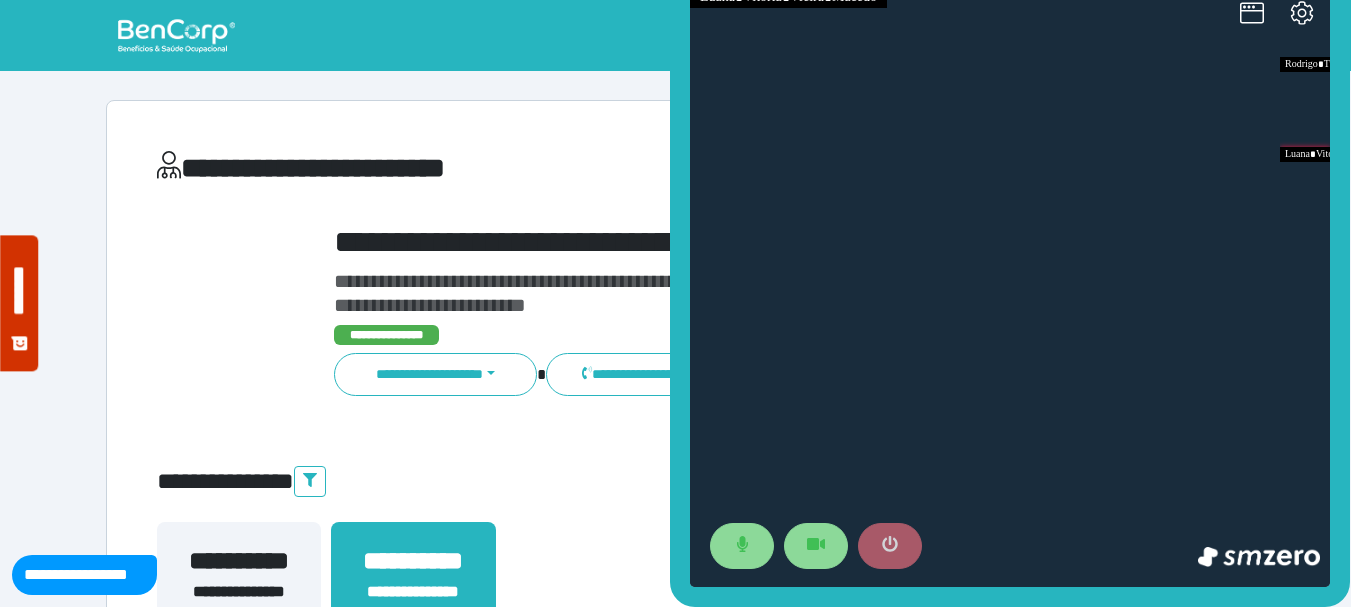 click at bounding box center [890, 546] 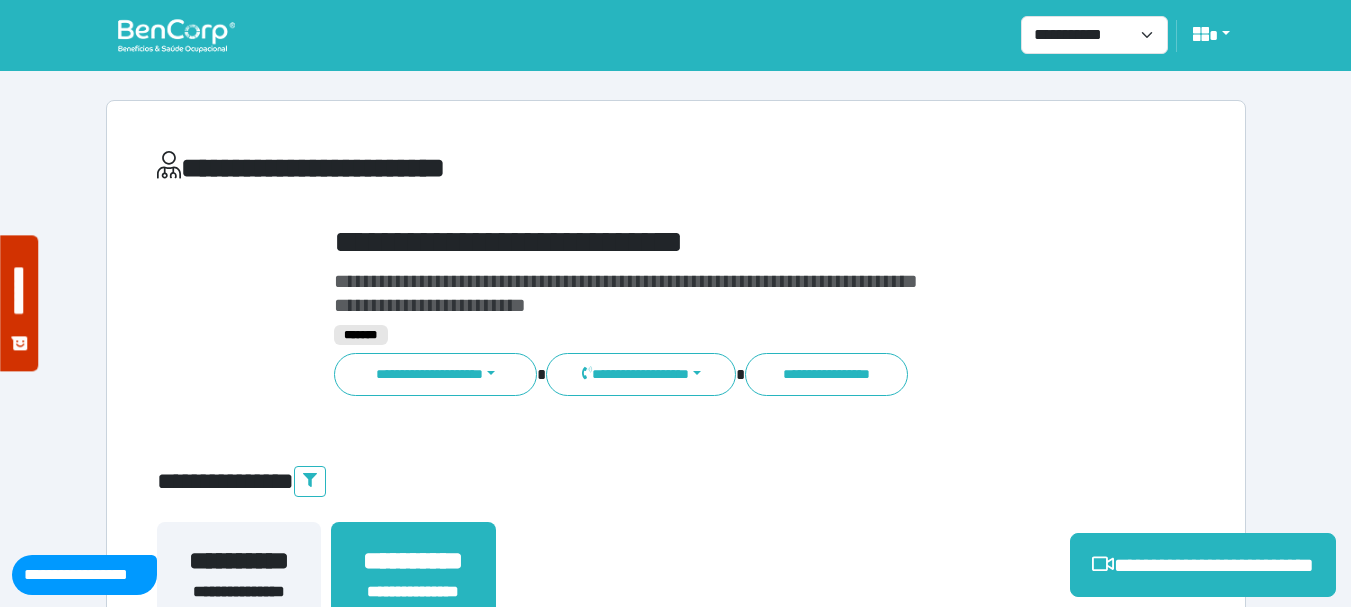 scroll, scrollTop: 529, scrollLeft: 0, axis: vertical 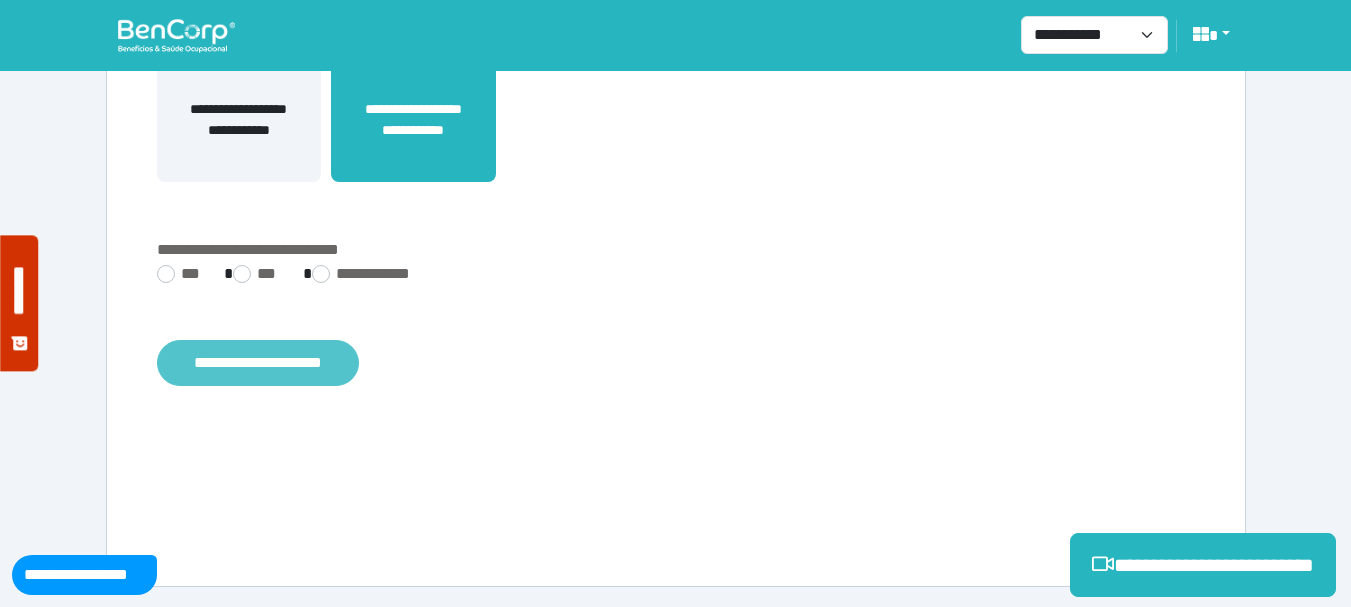 click on "**********" at bounding box center [258, 363] 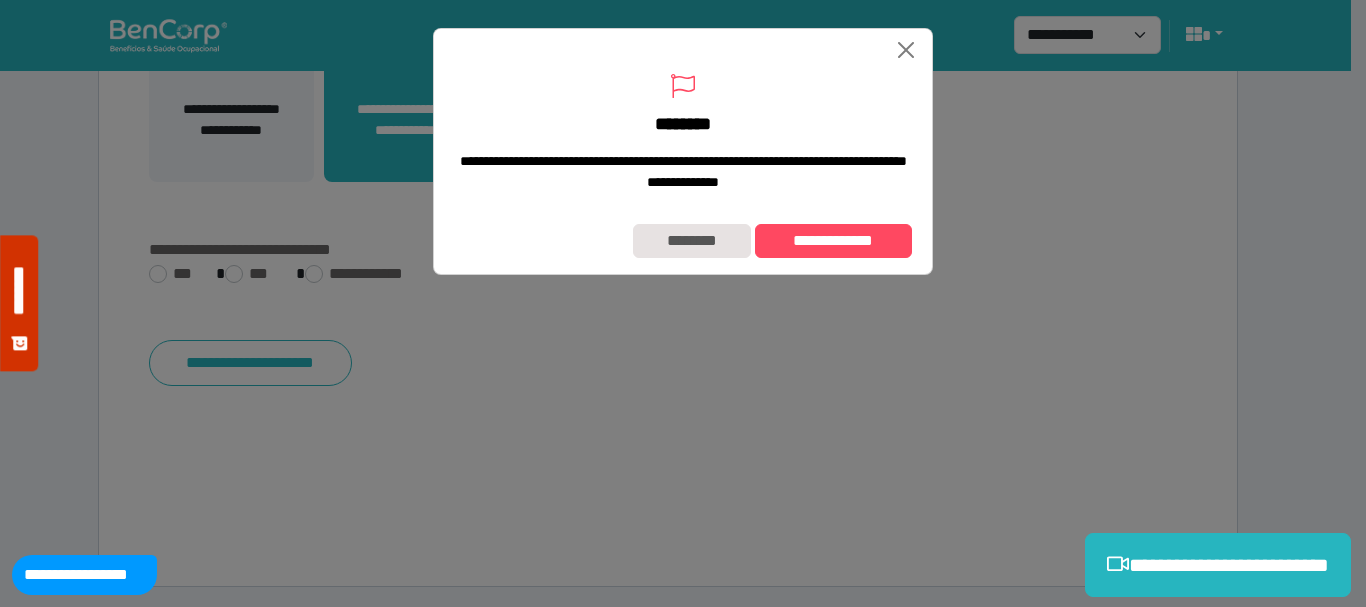 click on "**********" at bounding box center (683, 241) 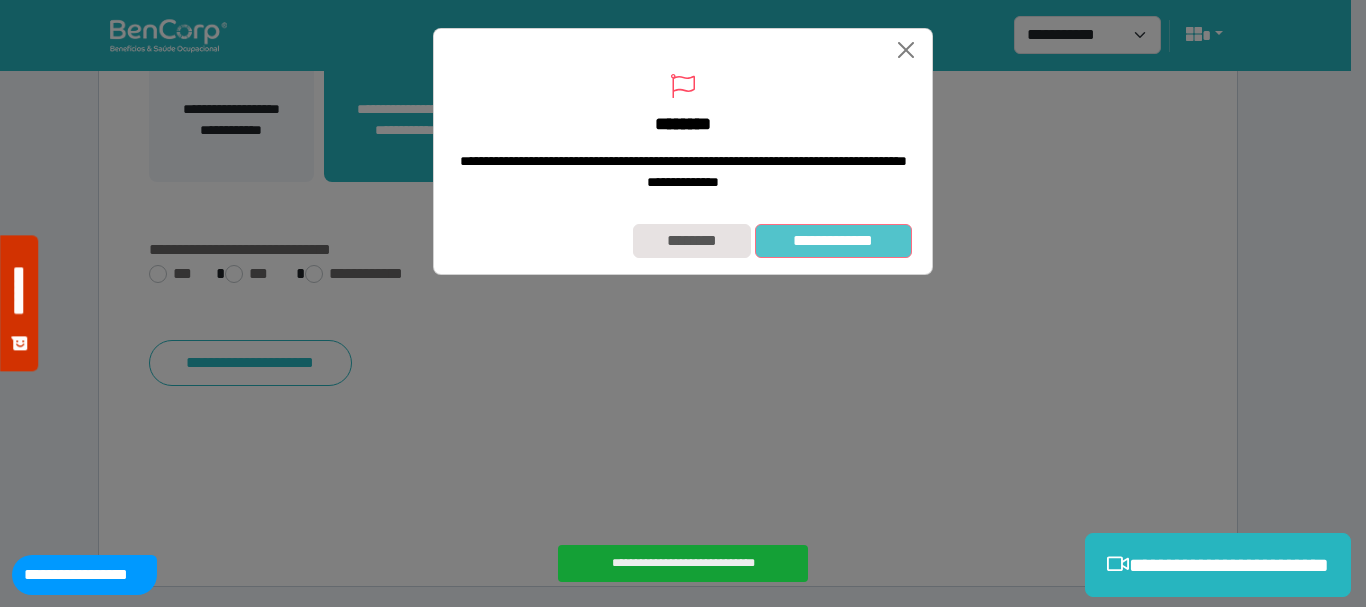 click on "**********" at bounding box center (833, 241) 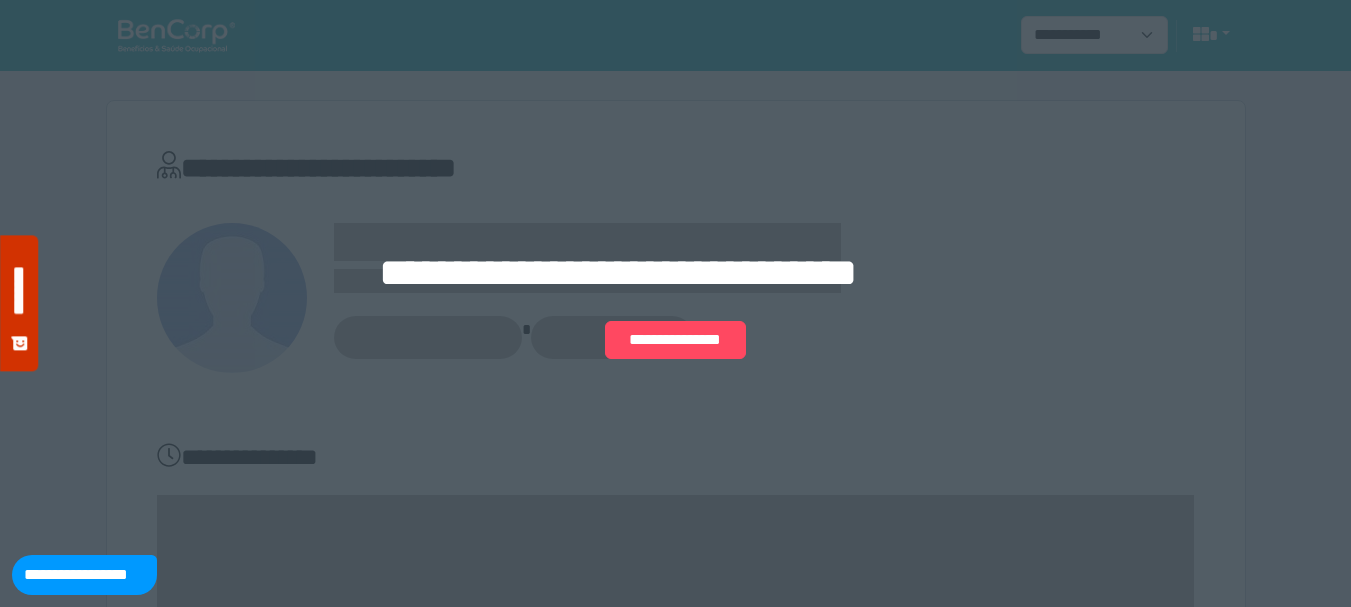 scroll, scrollTop: 0, scrollLeft: 0, axis: both 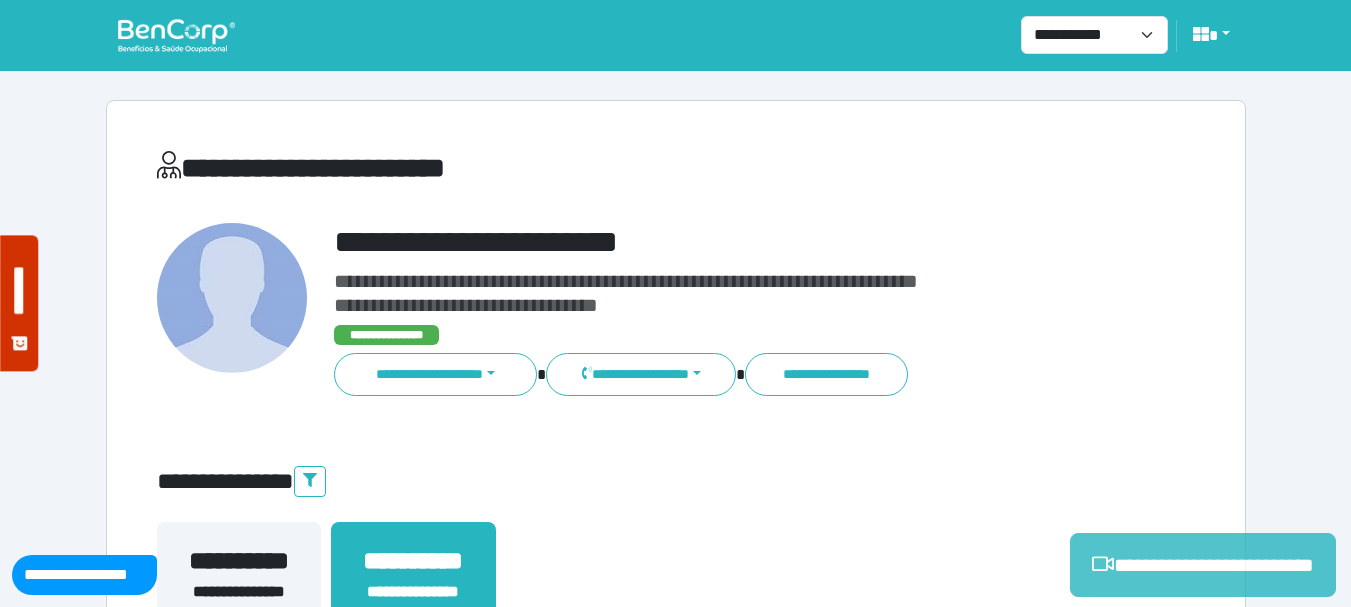 click on "**********" at bounding box center (1203, 565) 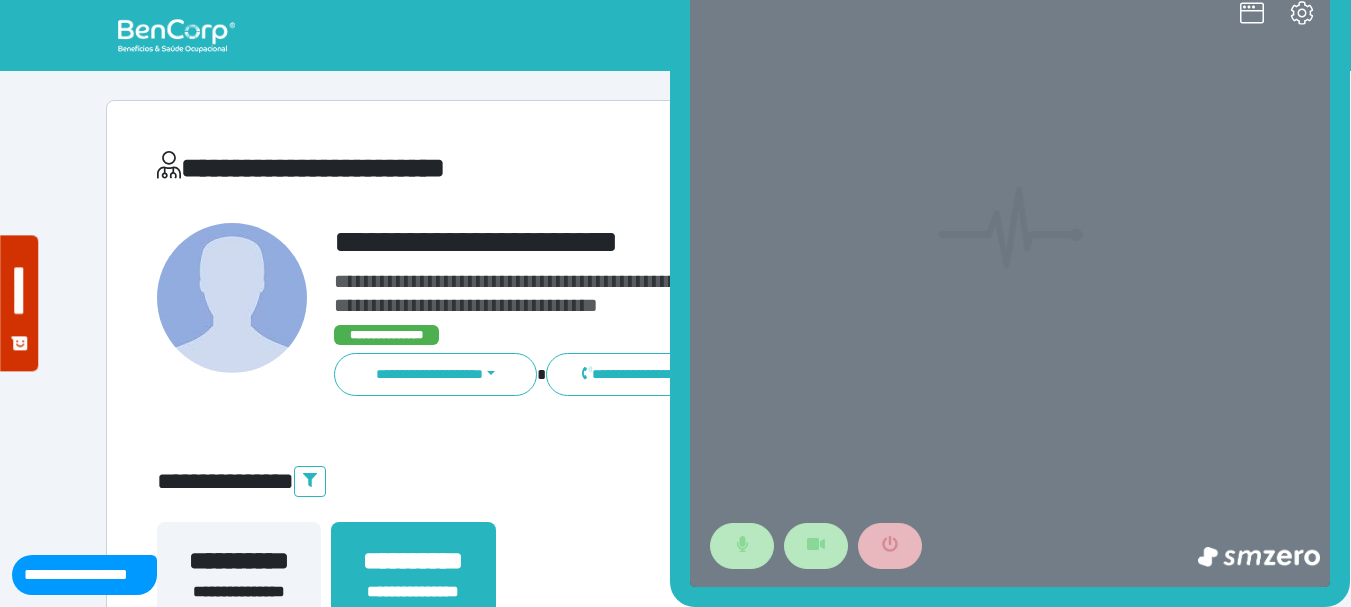 scroll, scrollTop: 0, scrollLeft: 0, axis: both 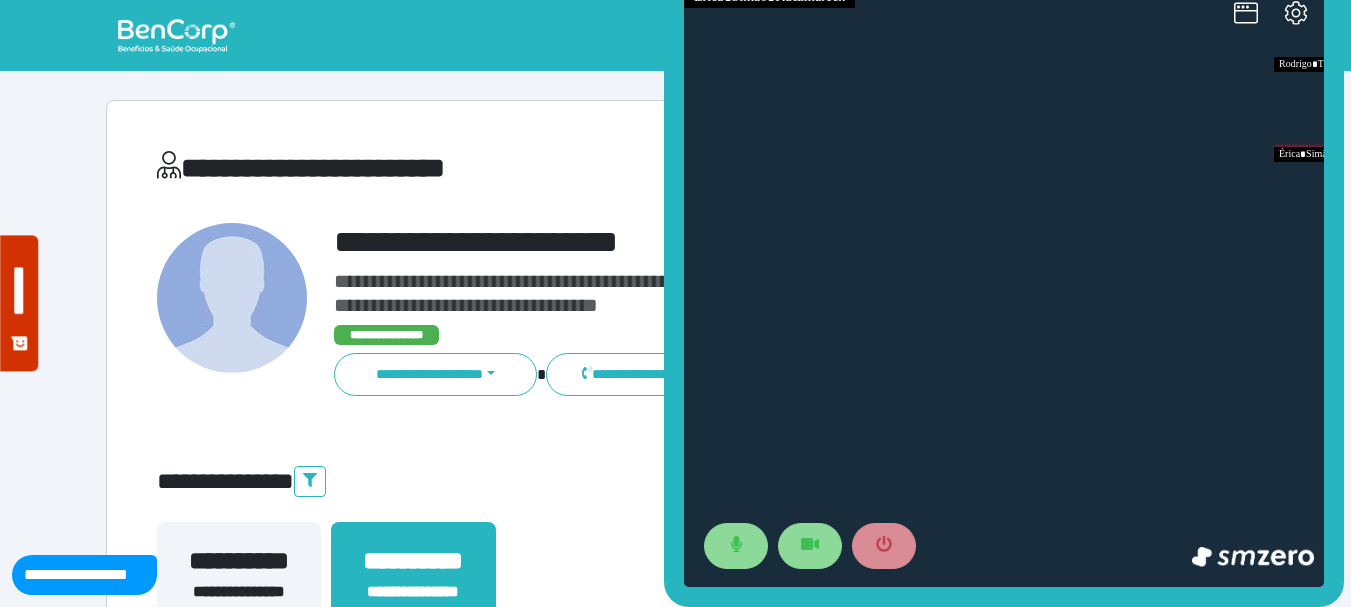 drag, startPoint x: 682, startPoint y: 269, endPoint x: 648, endPoint y: 268, distance: 34.0147 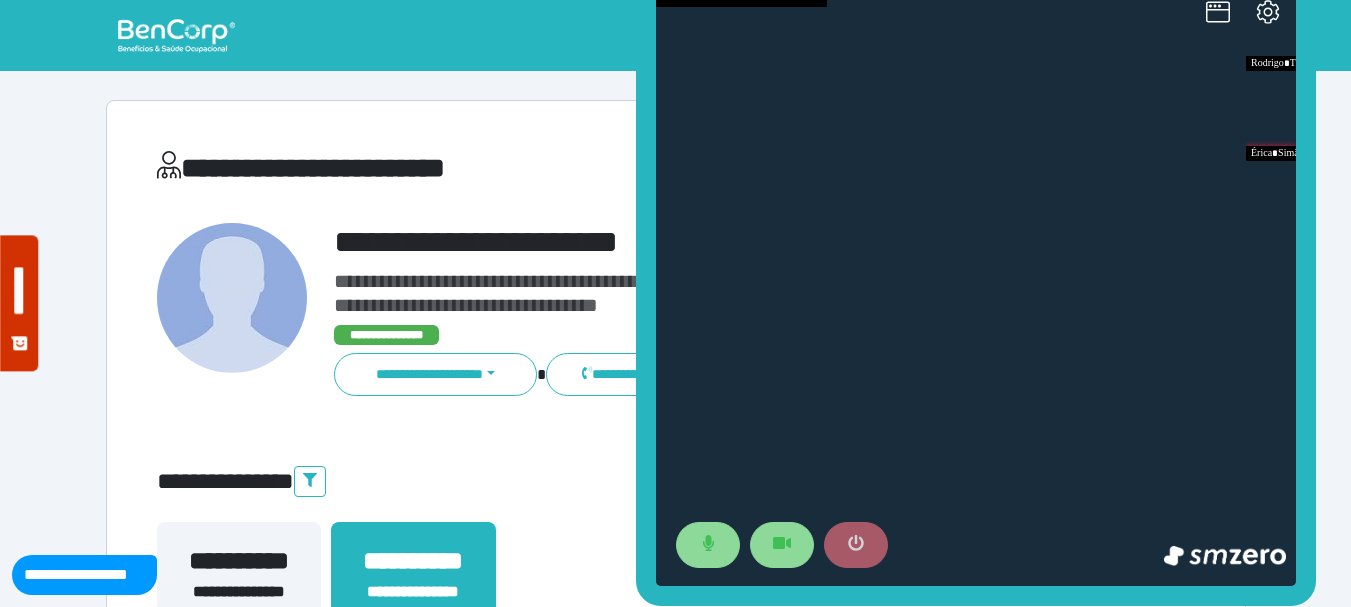 click at bounding box center [856, 545] 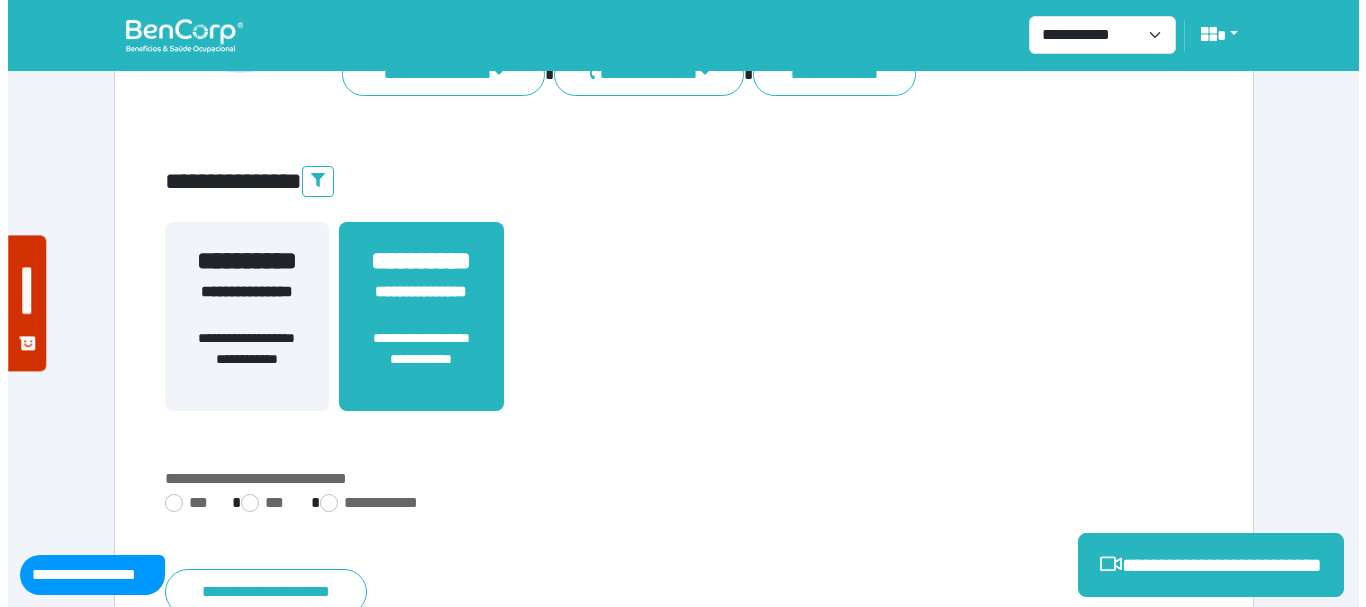 scroll, scrollTop: 0, scrollLeft: 0, axis: both 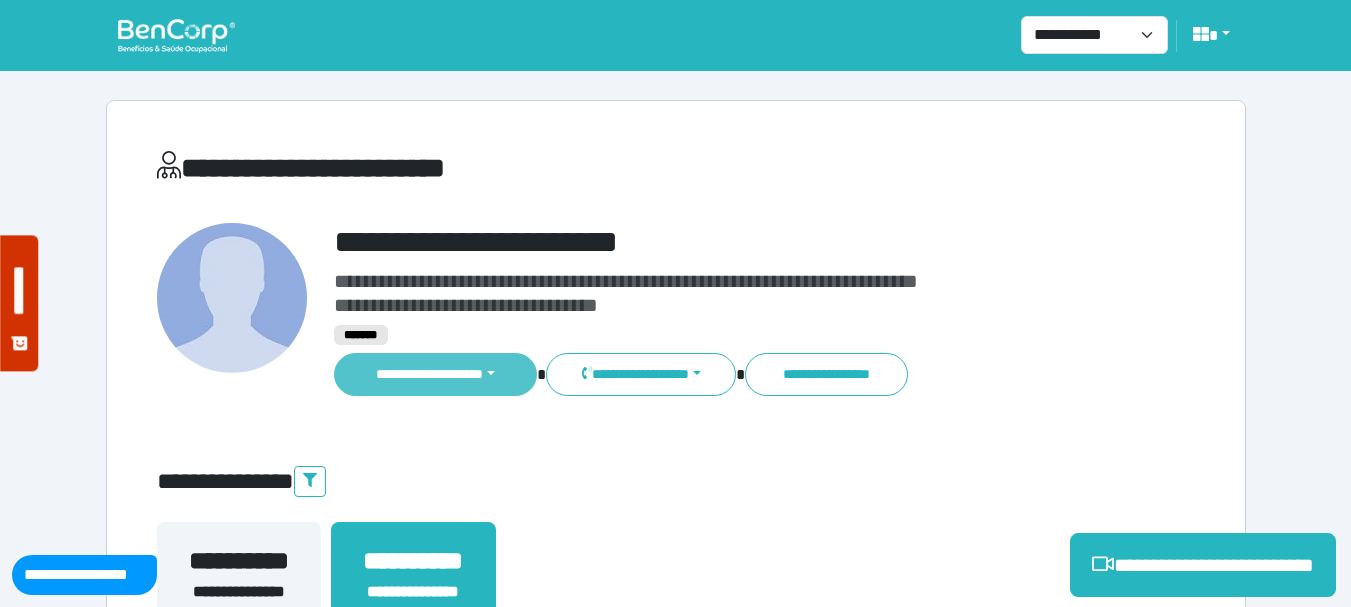 click on "**********" at bounding box center [436, 374] 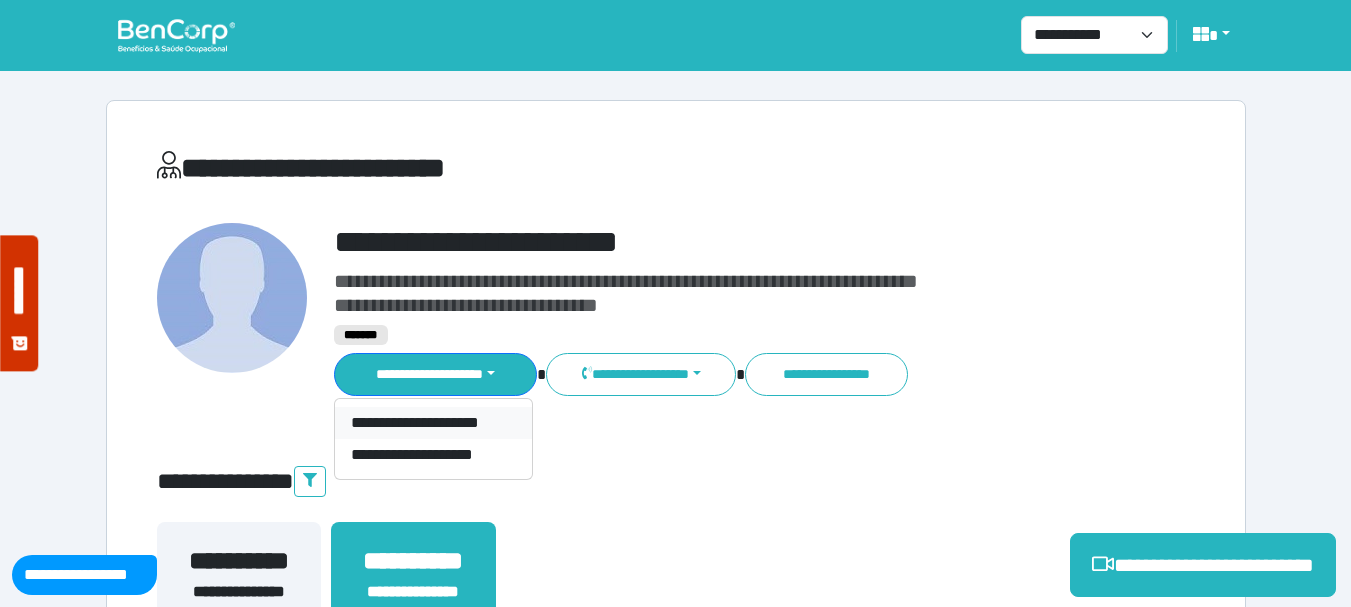 click on "**********" at bounding box center (433, 423) 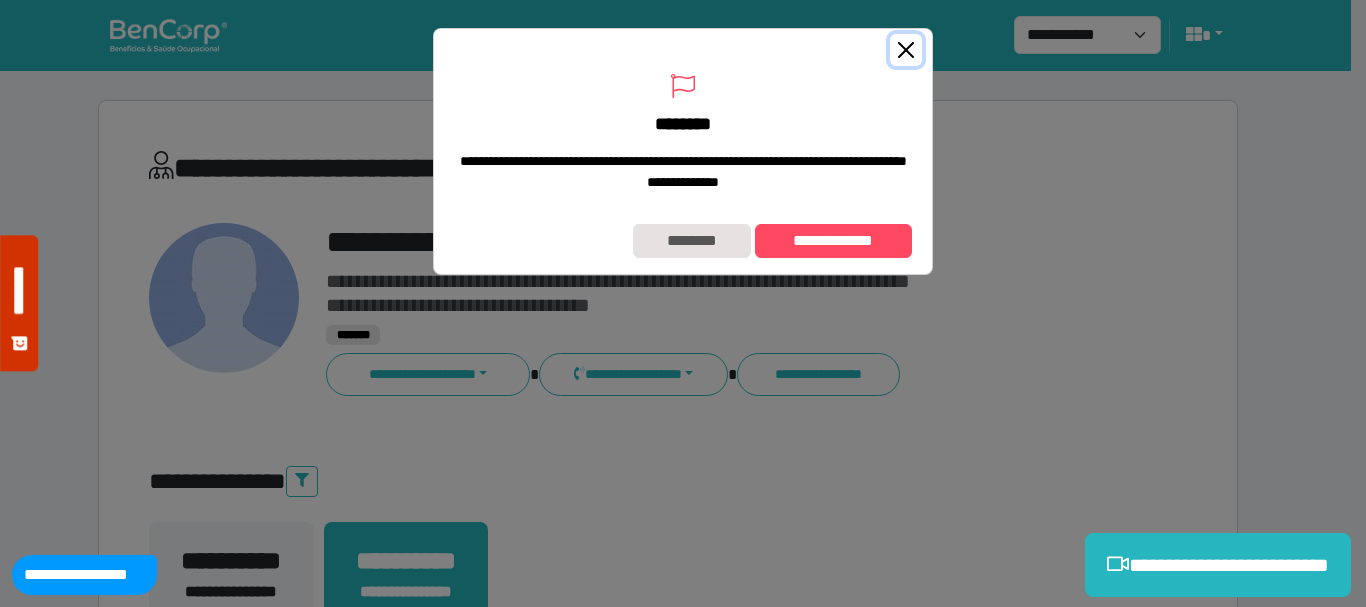 click at bounding box center (906, 50) 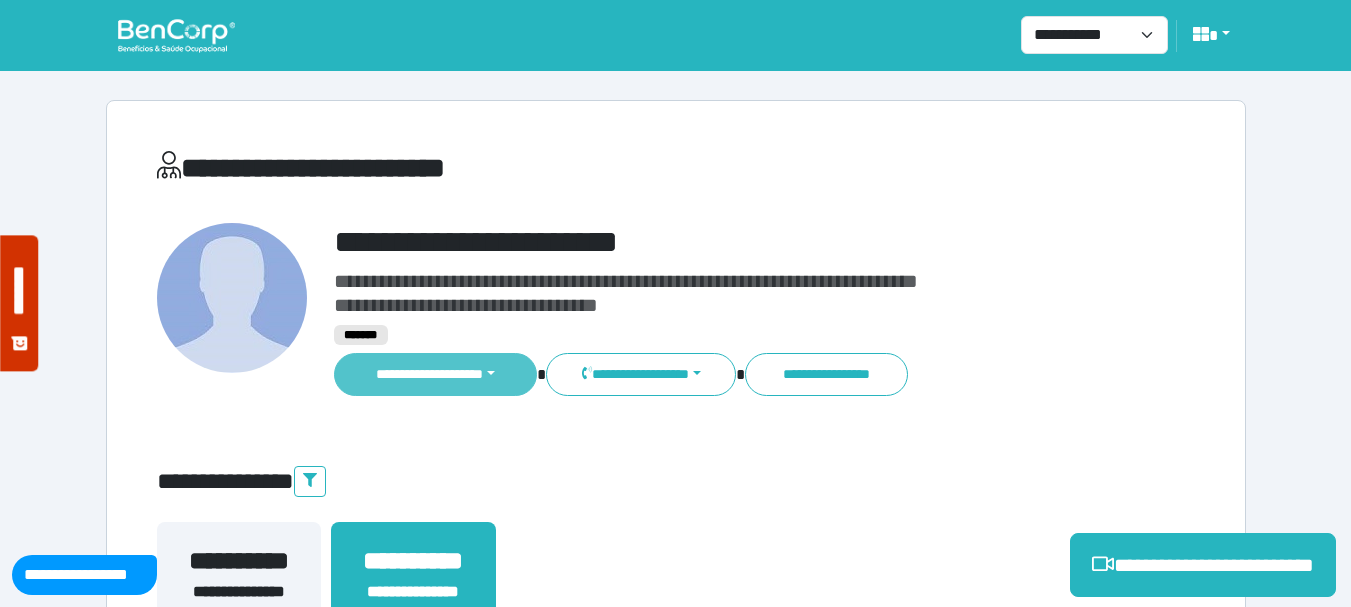click on "**********" at bounding box center (436, 374) 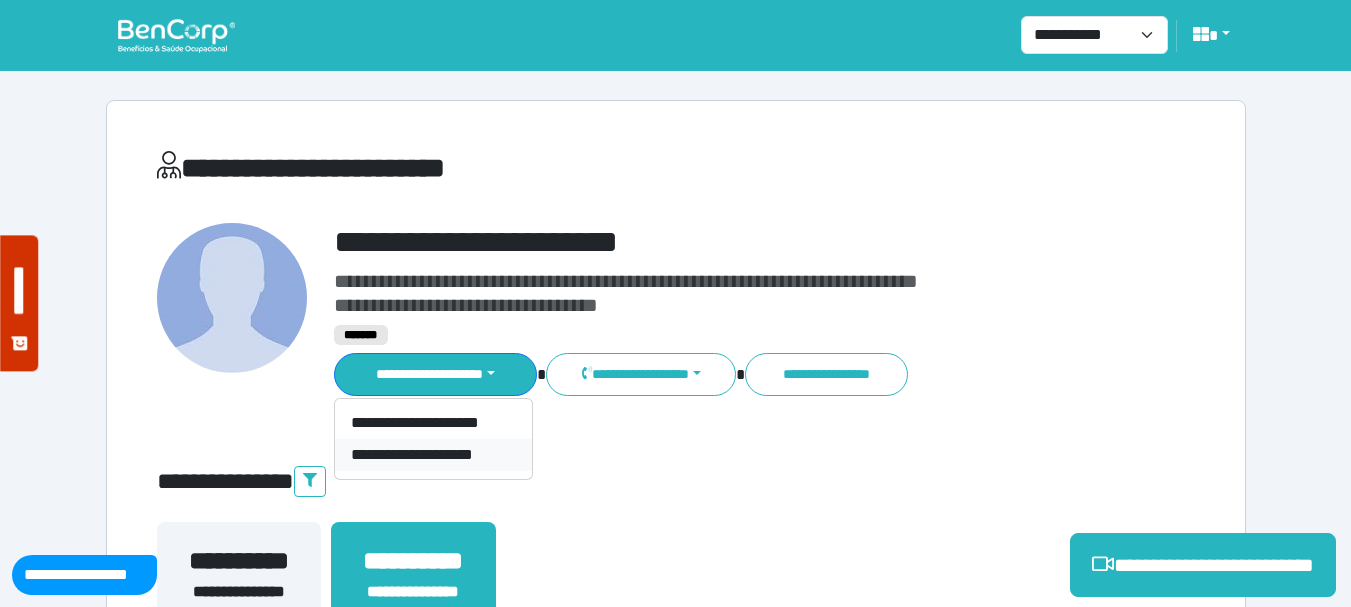 click on "**********" at bounding box center (433, 455) 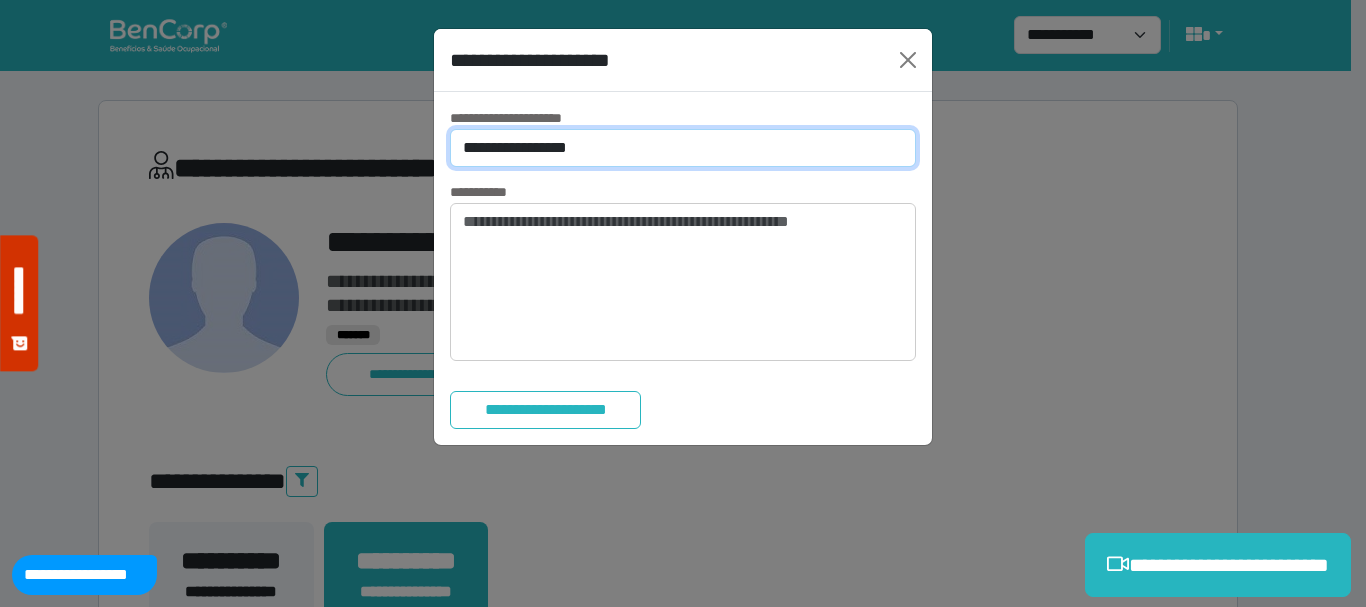 click on "**********" at bounding box center (683, 148) 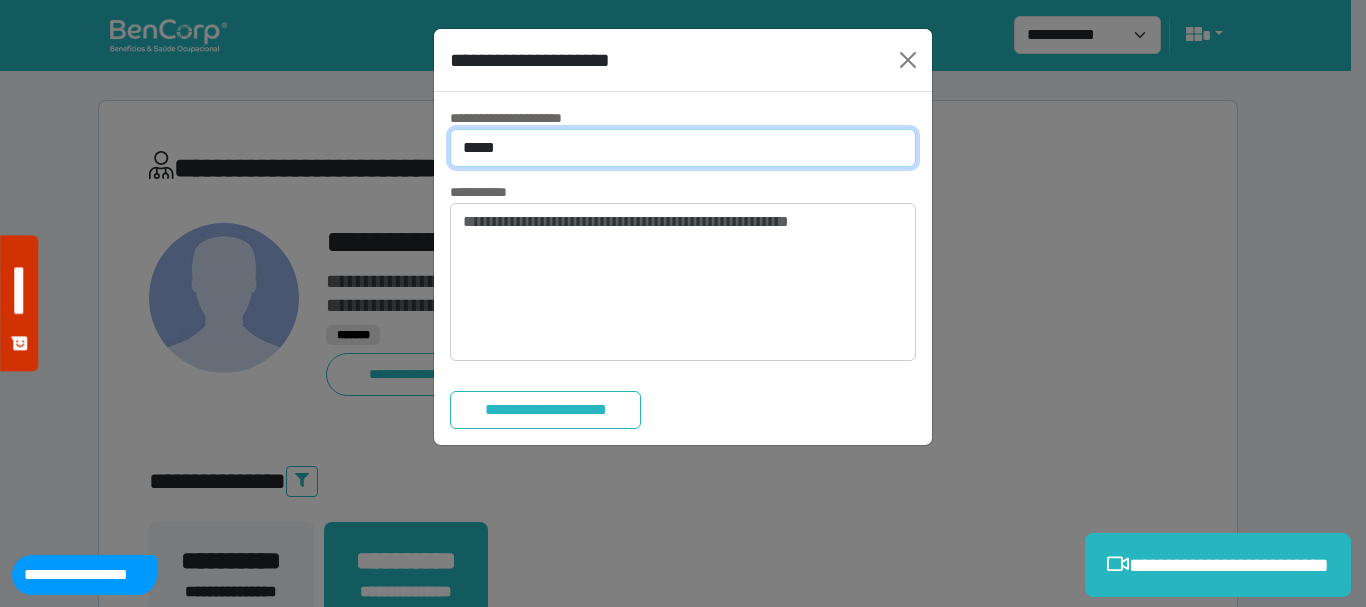 click on "**********" at bounding box center (683, 148) 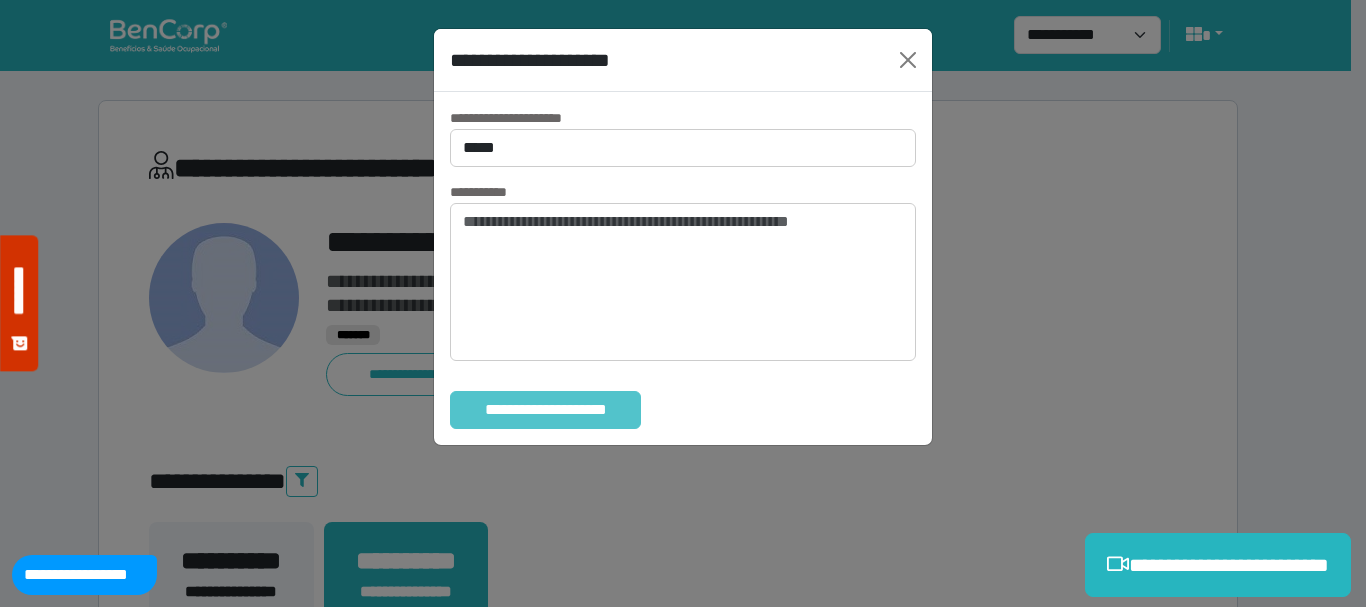 click on "**********" at bounding box center [545, 410] 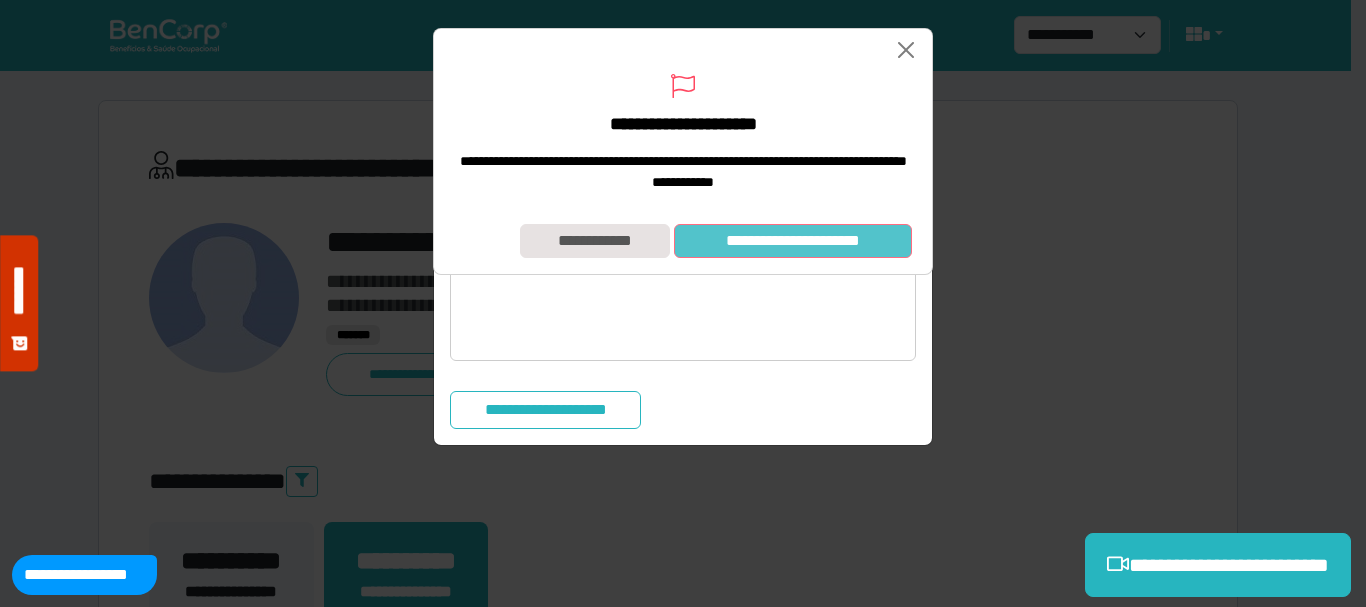 click on "**********" at bounding box center [793, 241] 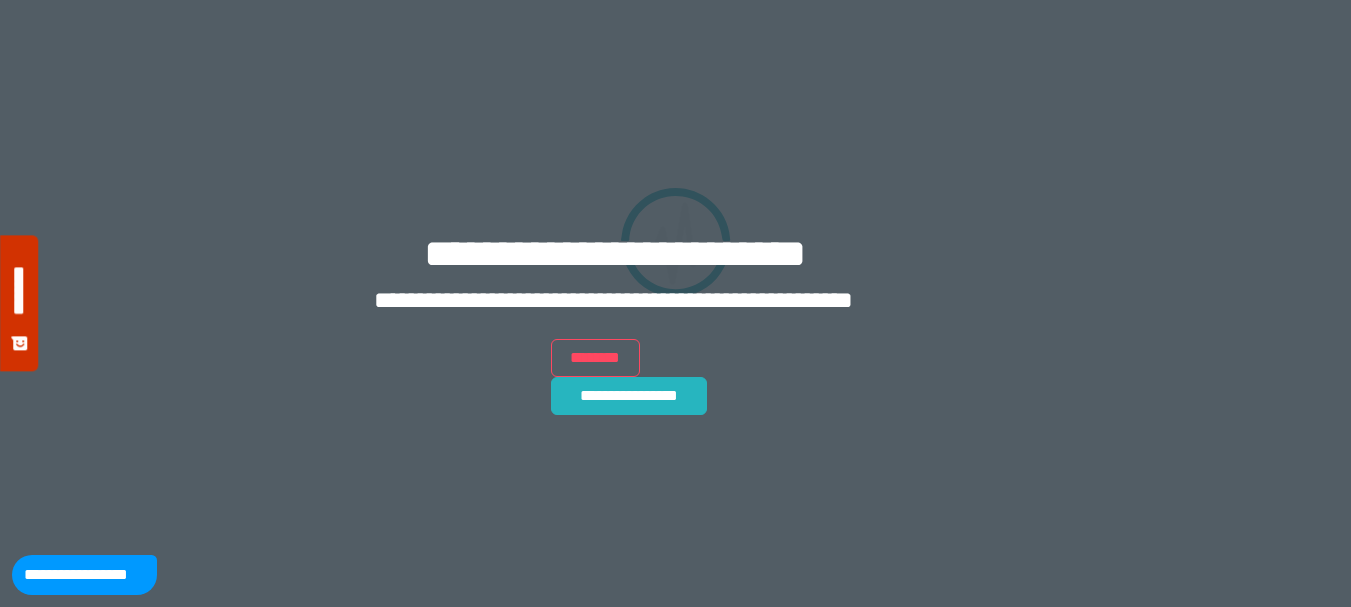 scroll, scrollTop: 0, scrollLeft: 0, axis: both 